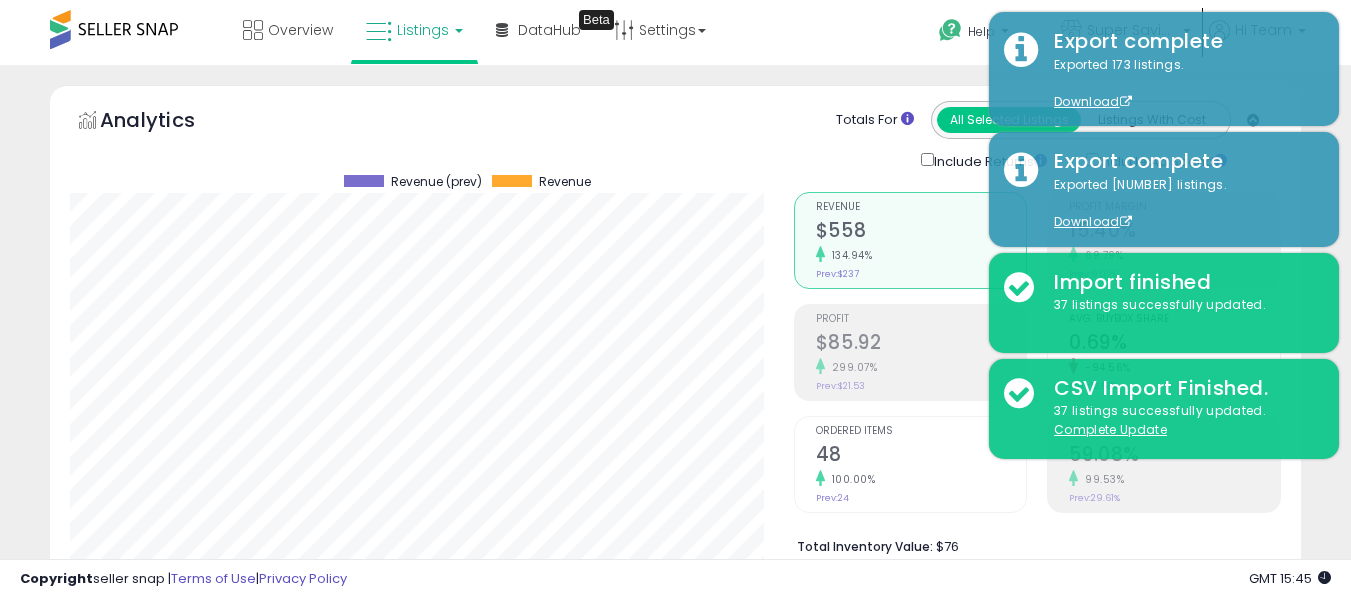 scroll, scrollTop: 637, scrollLeft: 0, axis: vertical 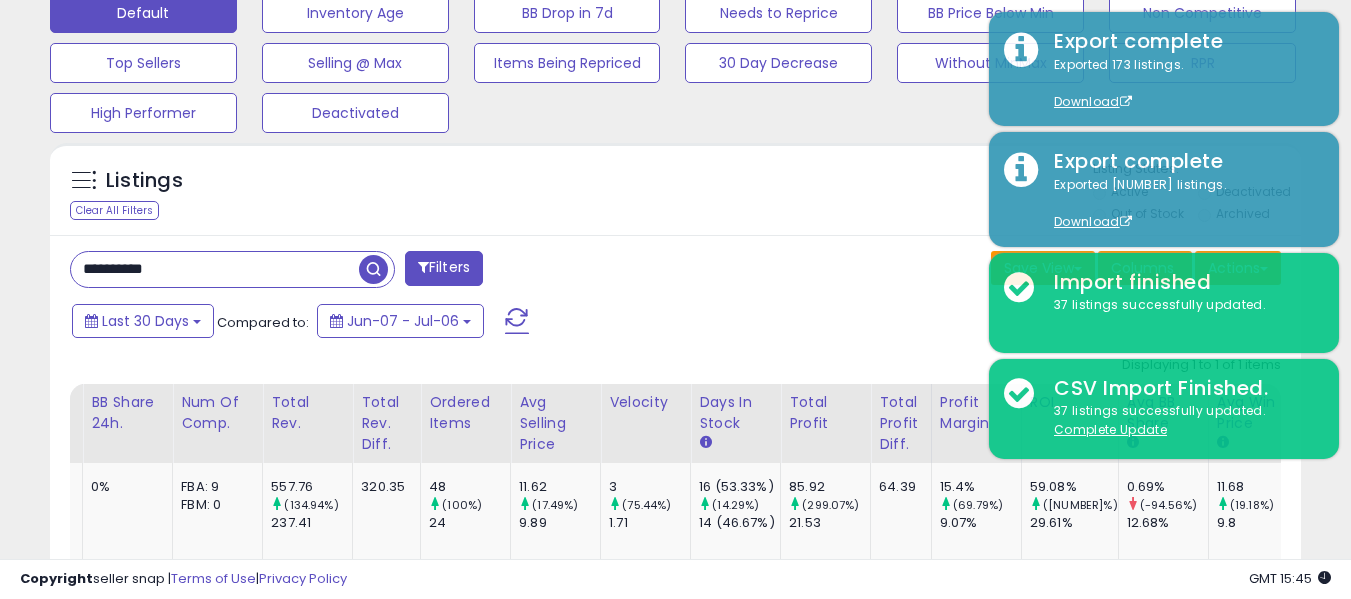 click on "**********" at bounding box center (215, 269) 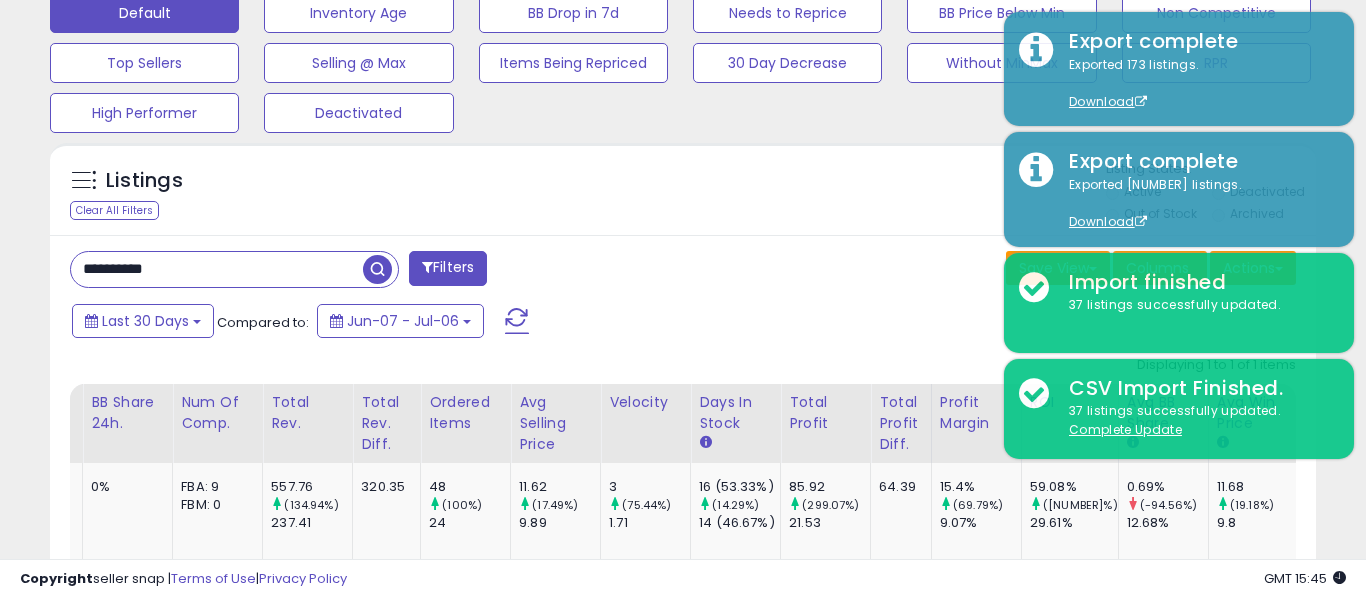 scroll, scrollTop: 999590, scrollLeft: 999267, axis: both 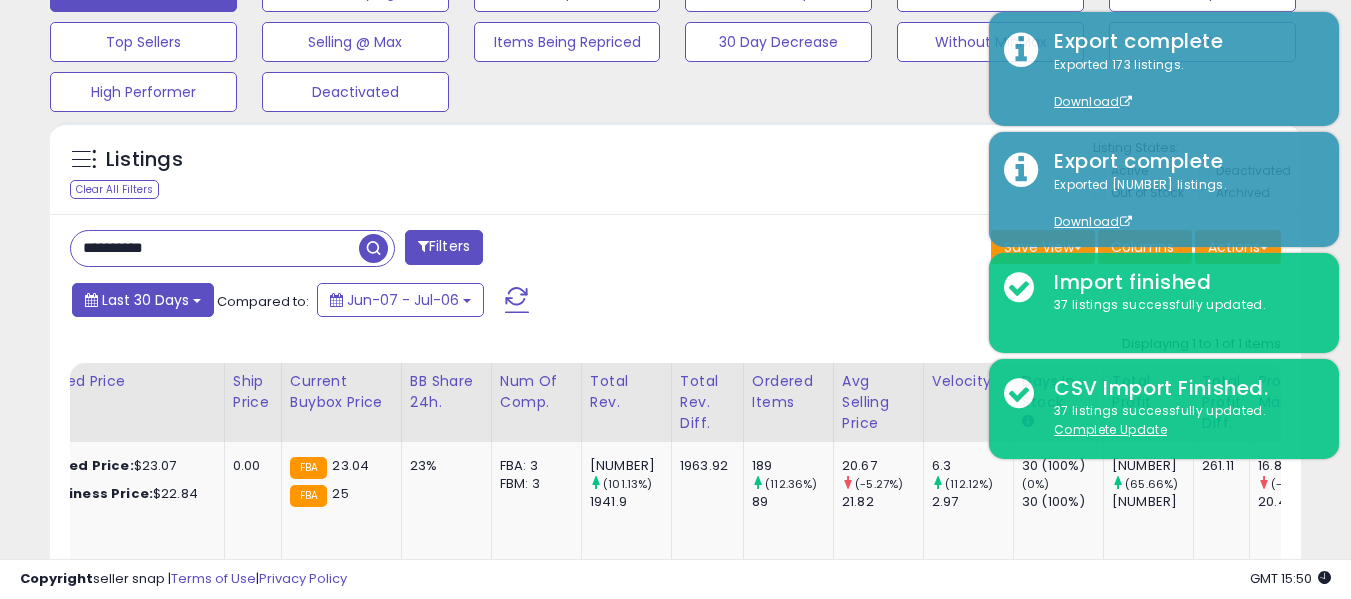 click on "Last 30 Days" at bounding box center [145, 300] 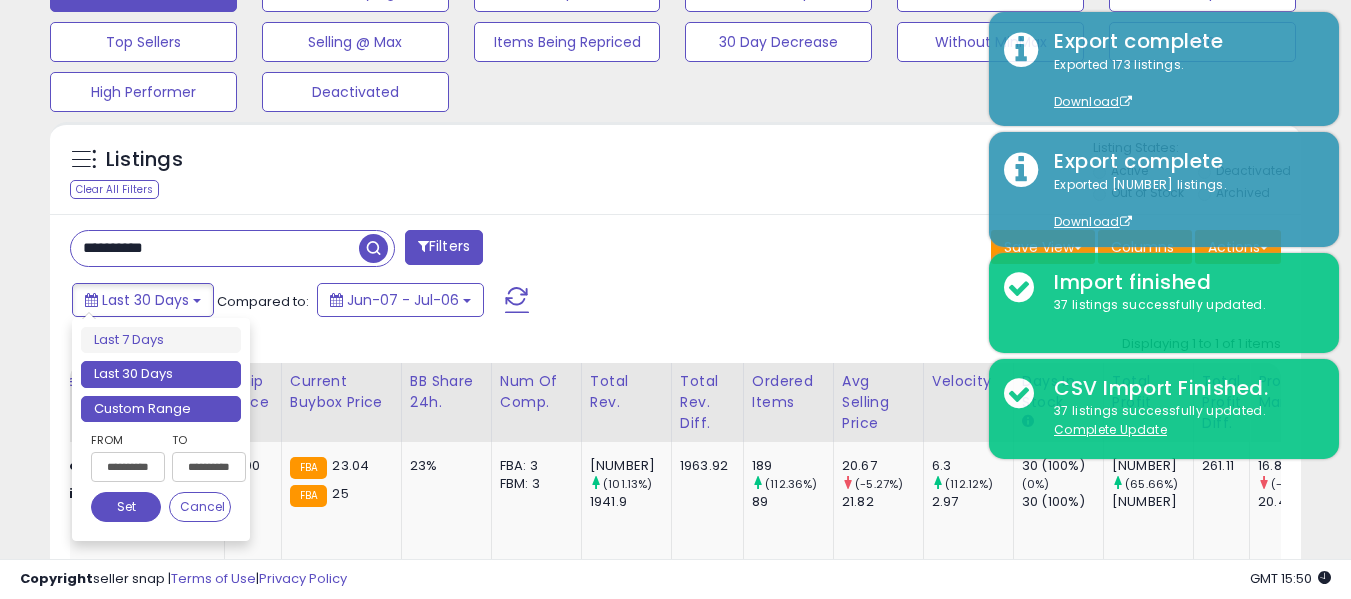 click on "Custom Range" at bounding box center (161, 409) 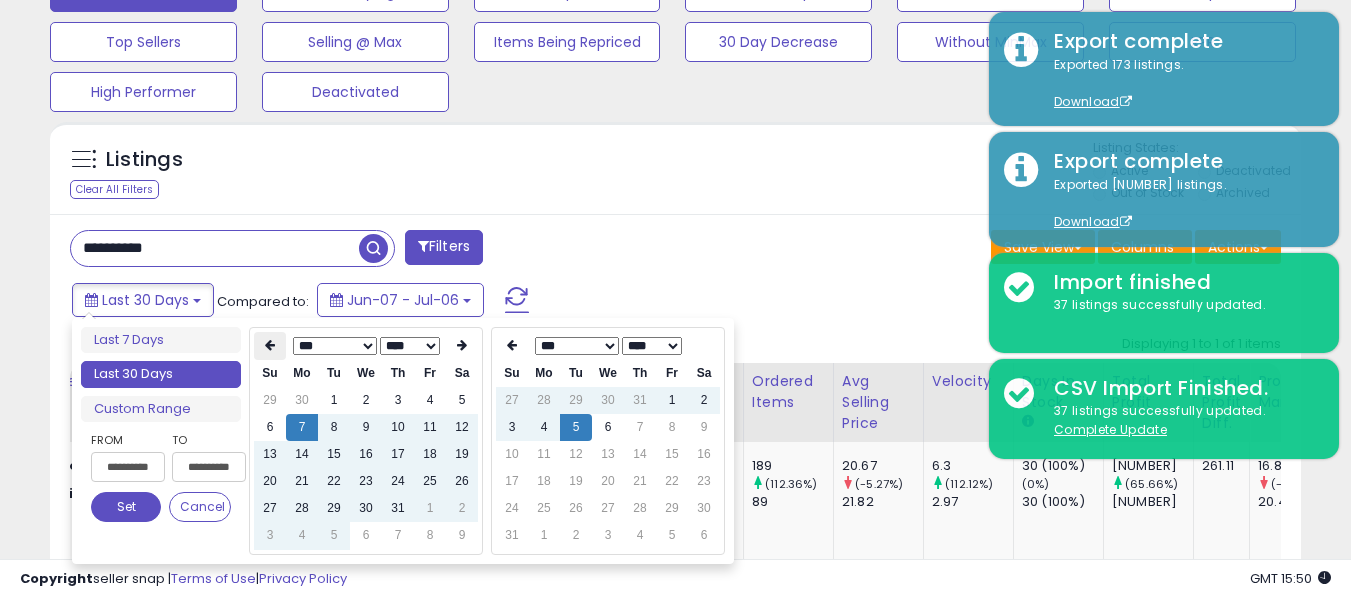 click at bounding box center [270, 345] 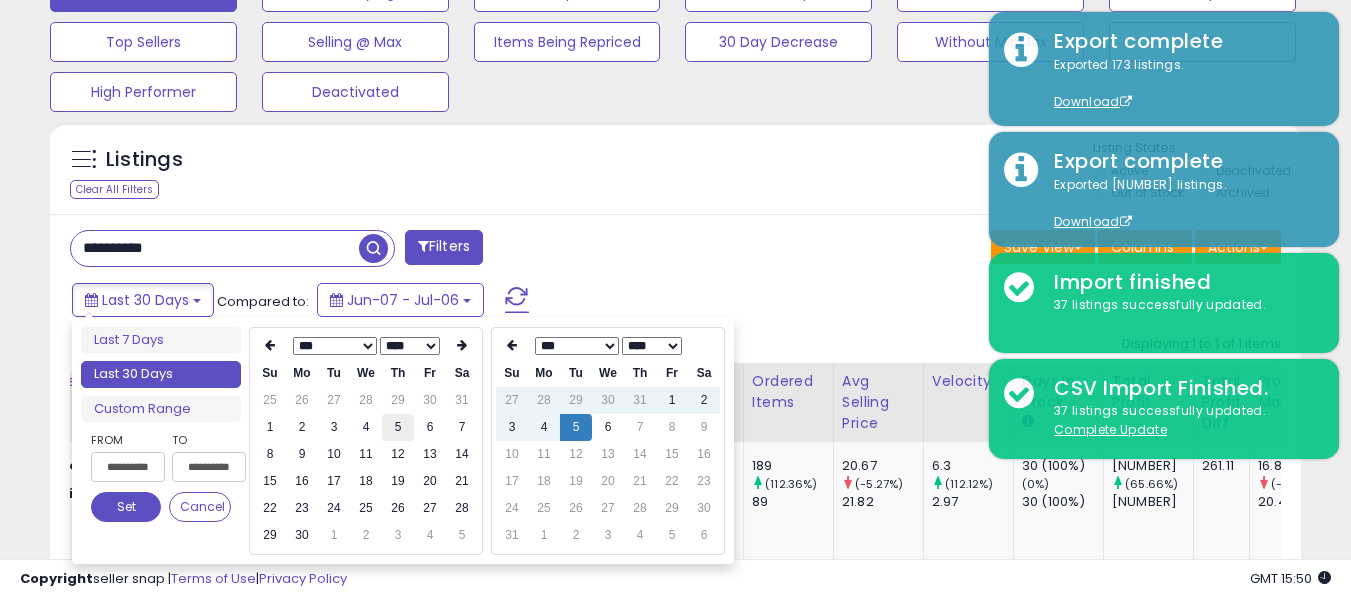 click on "5" at bounding box center (398, 427) 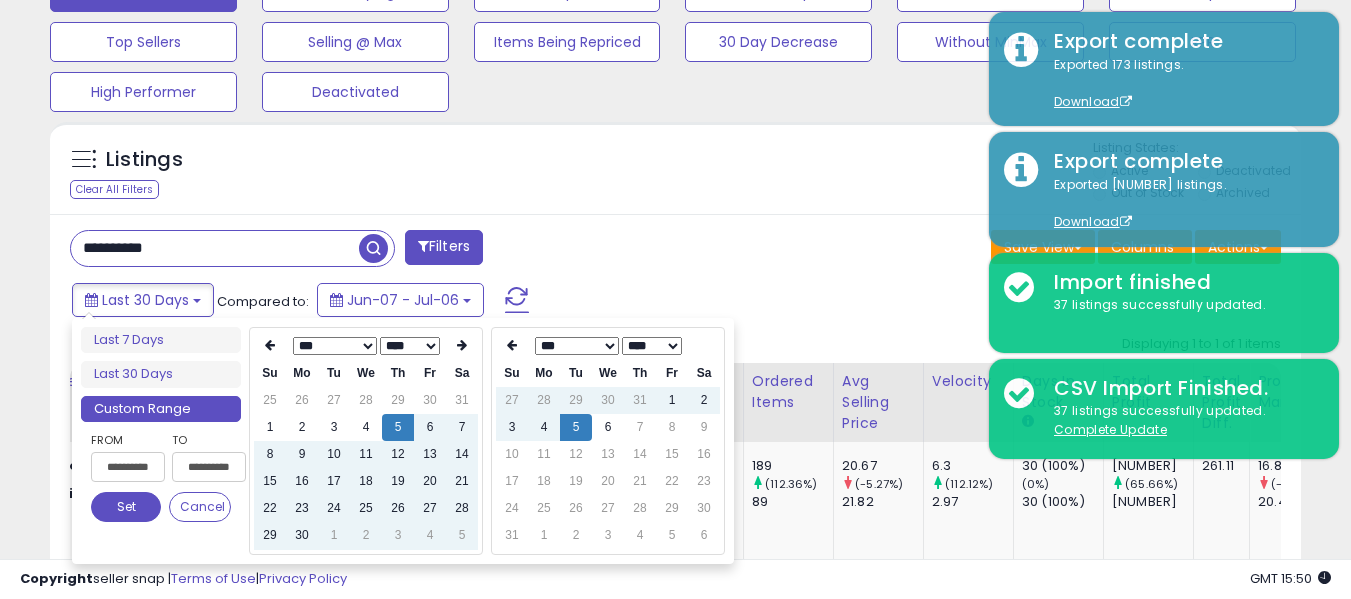 type on "**********" 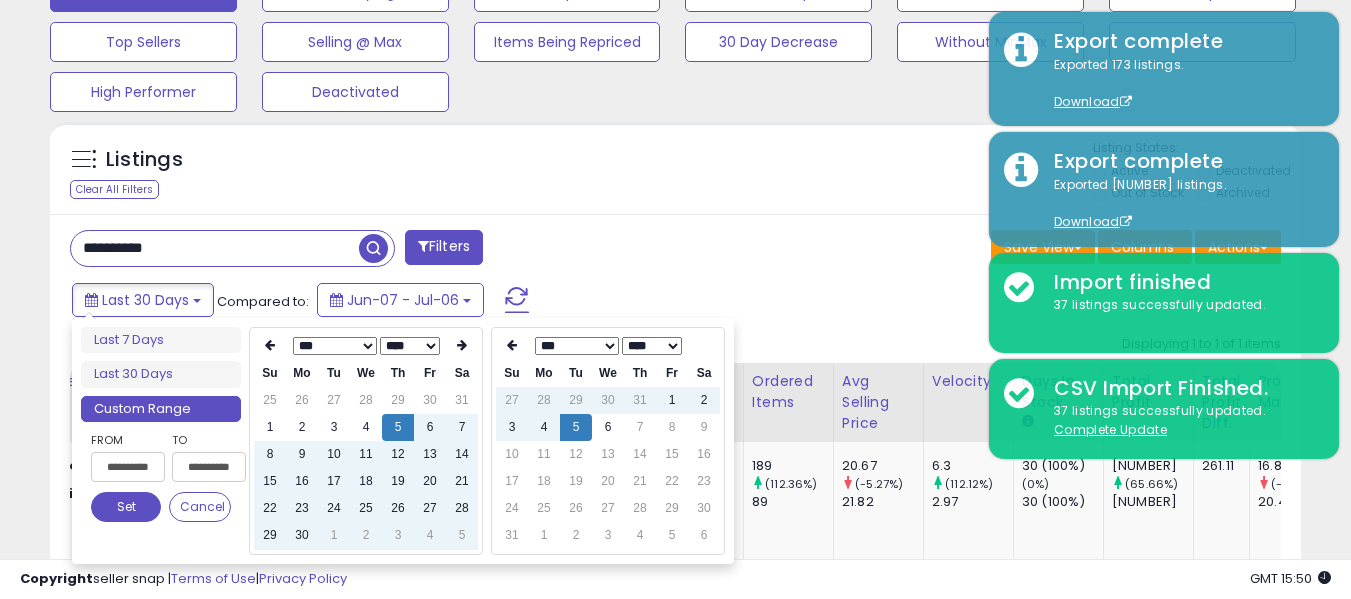 click on "Set" at bounding box center [126, 507] 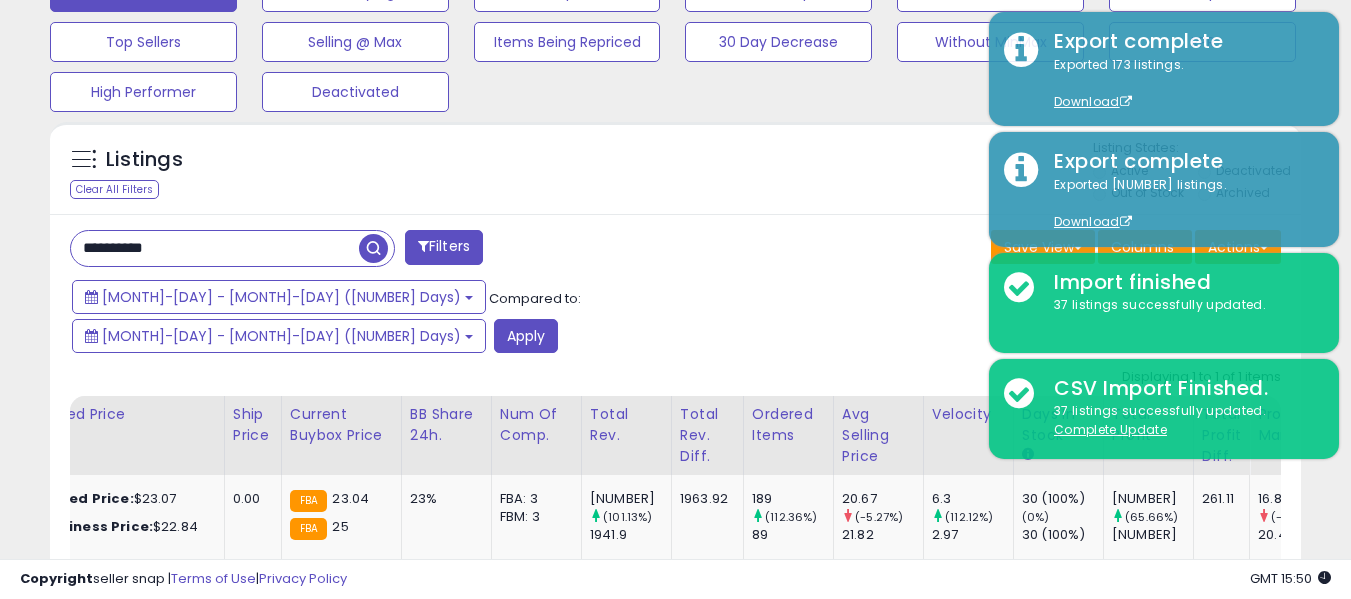 click on "**********" at bounding box center (215, 248) 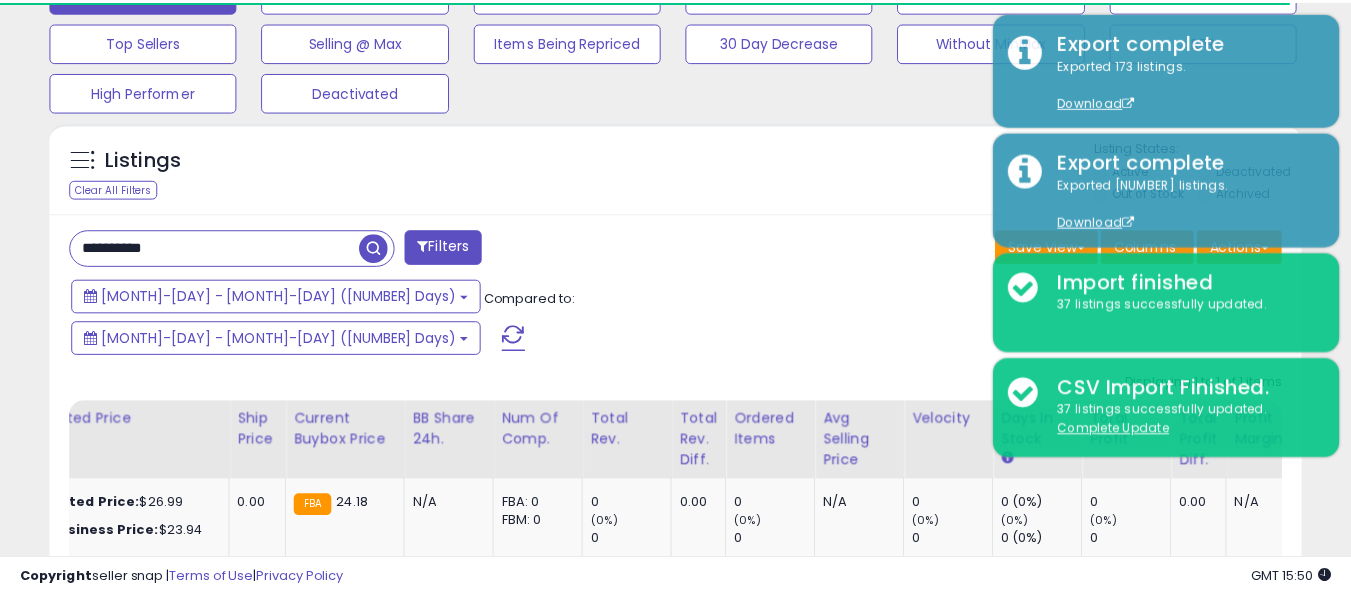 scroll, scrollTop: 410, scrollLeft: 724, axis: both 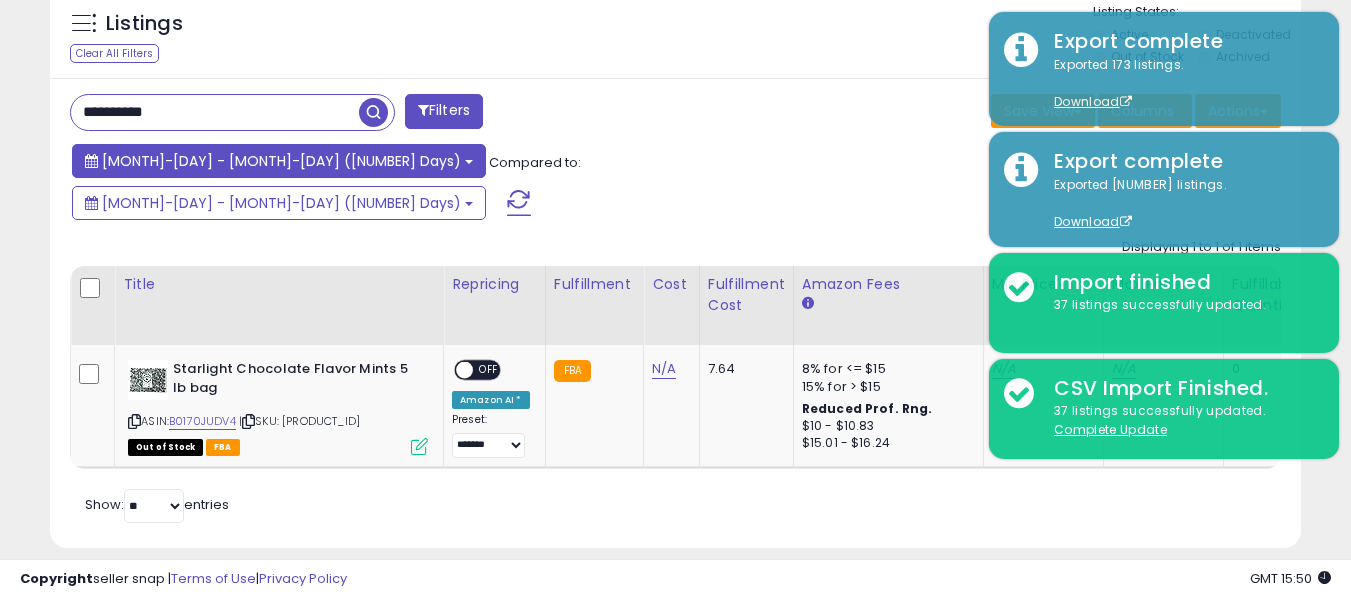 click on "[MONTH]-[DAY] - [MONTH]-[DAY] ([NUMBER] Days)" at bounding box center [281, 161] 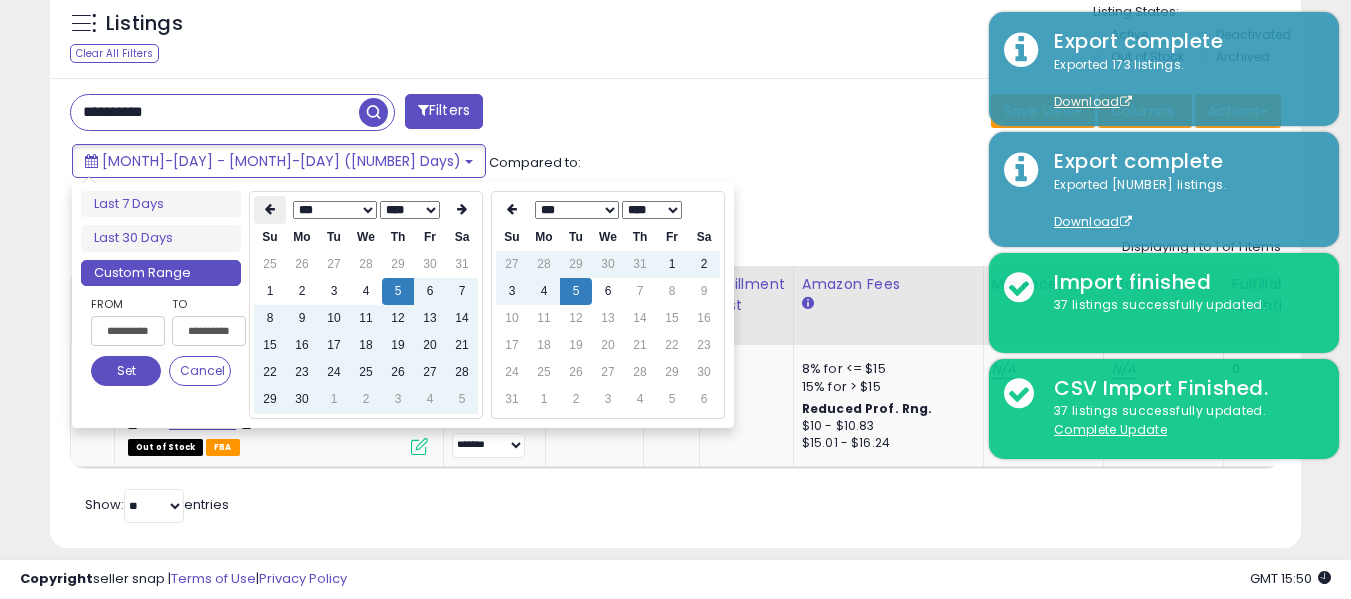 click at bounding box center [270, 209] 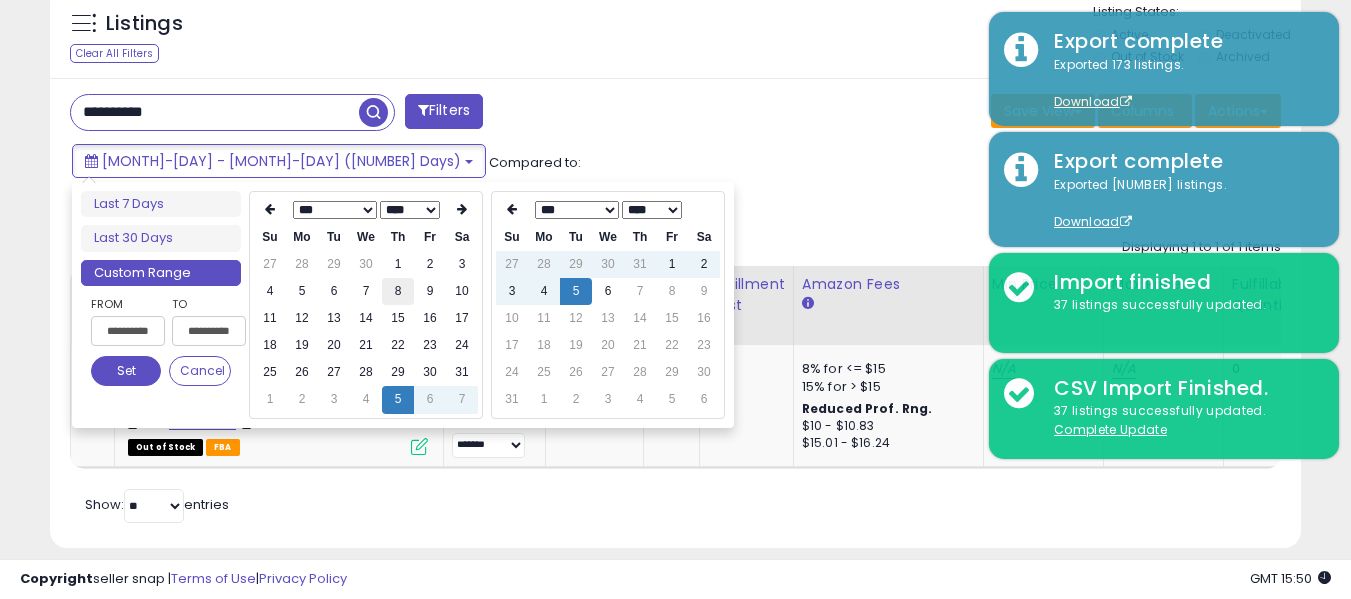 click on "8" at bounding box center (398, 291) 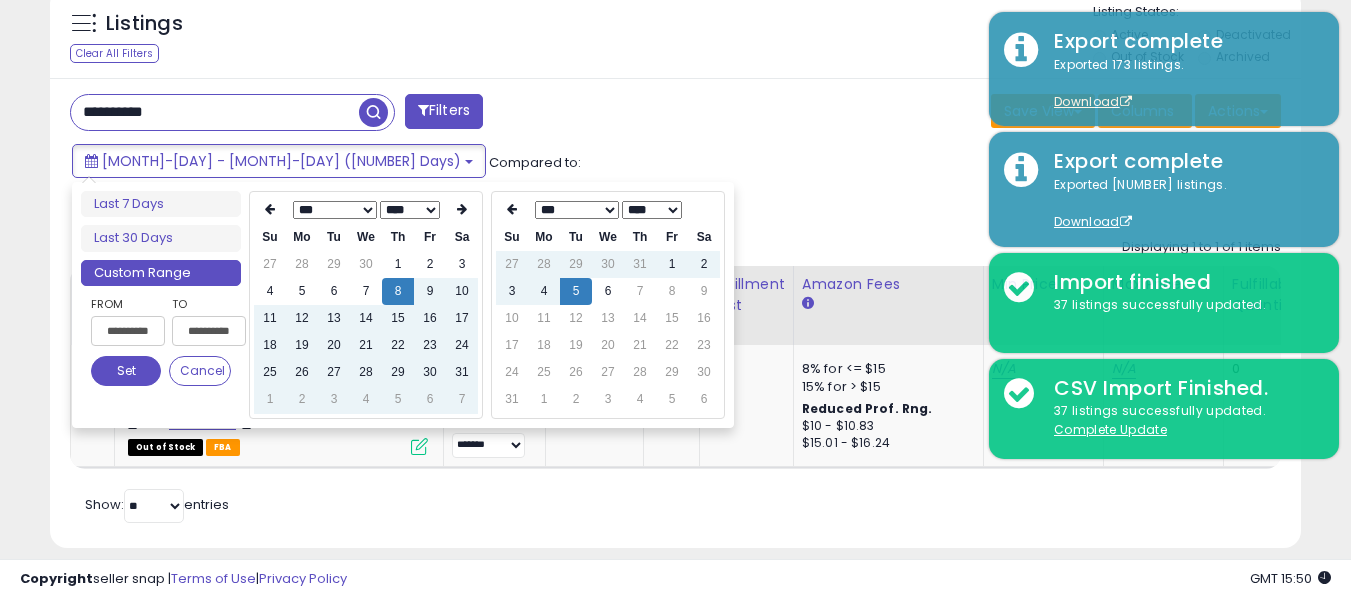 type on "**********" 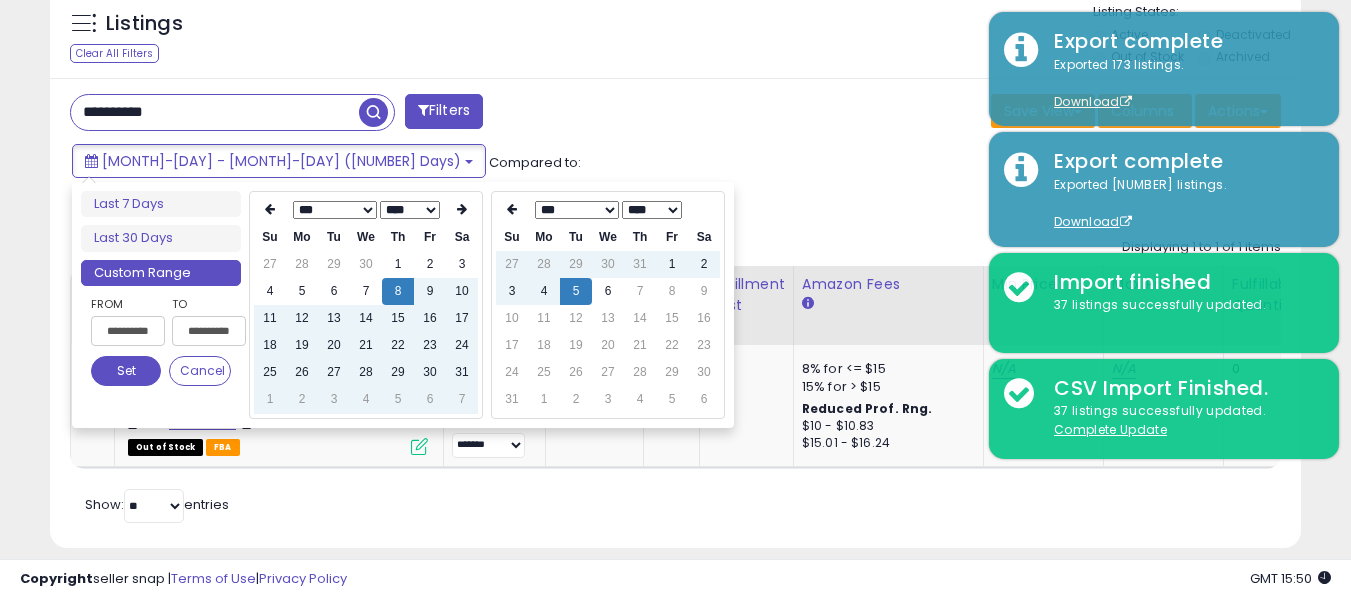 click on "Set" at bounding box center [126, 371] 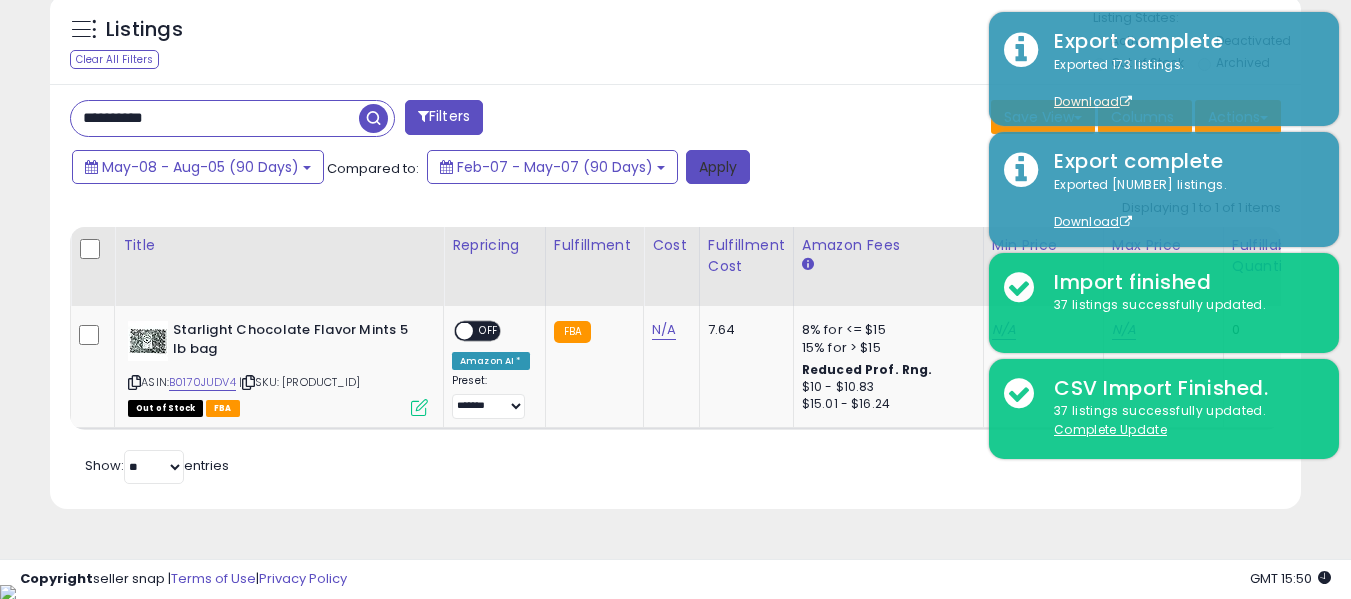 click on "Apply" at bounding box center (718, 167) 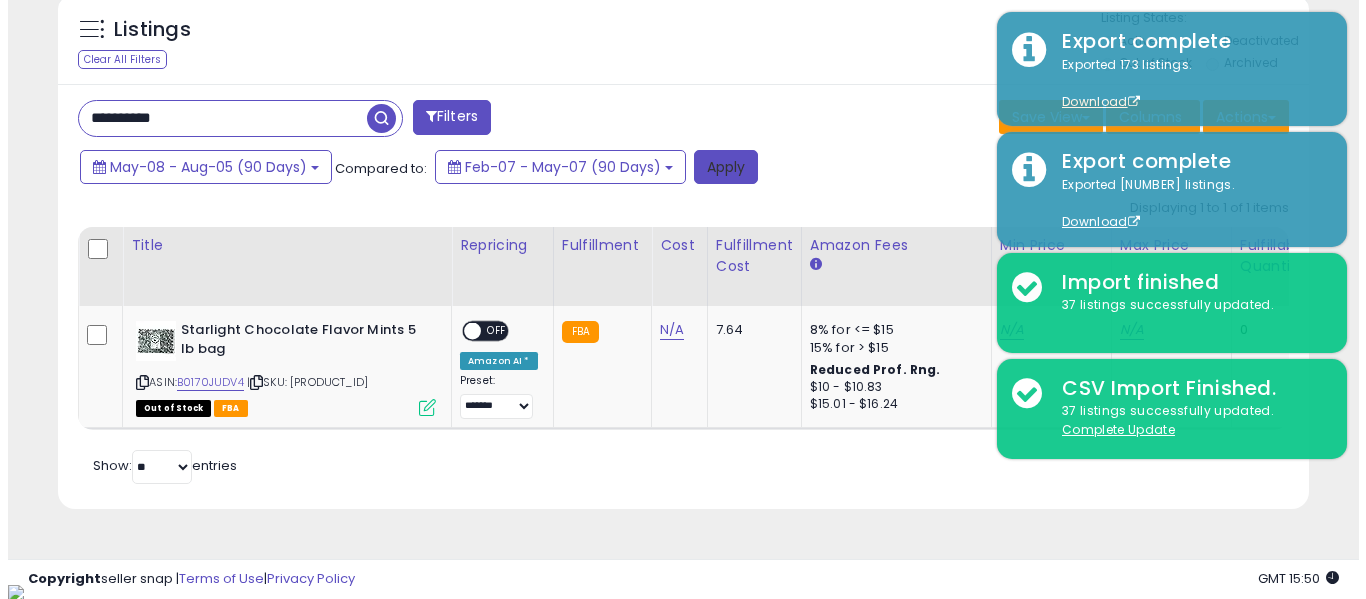 scroll, scrollTop: 671, scrollLeft: 0, axis: vertical 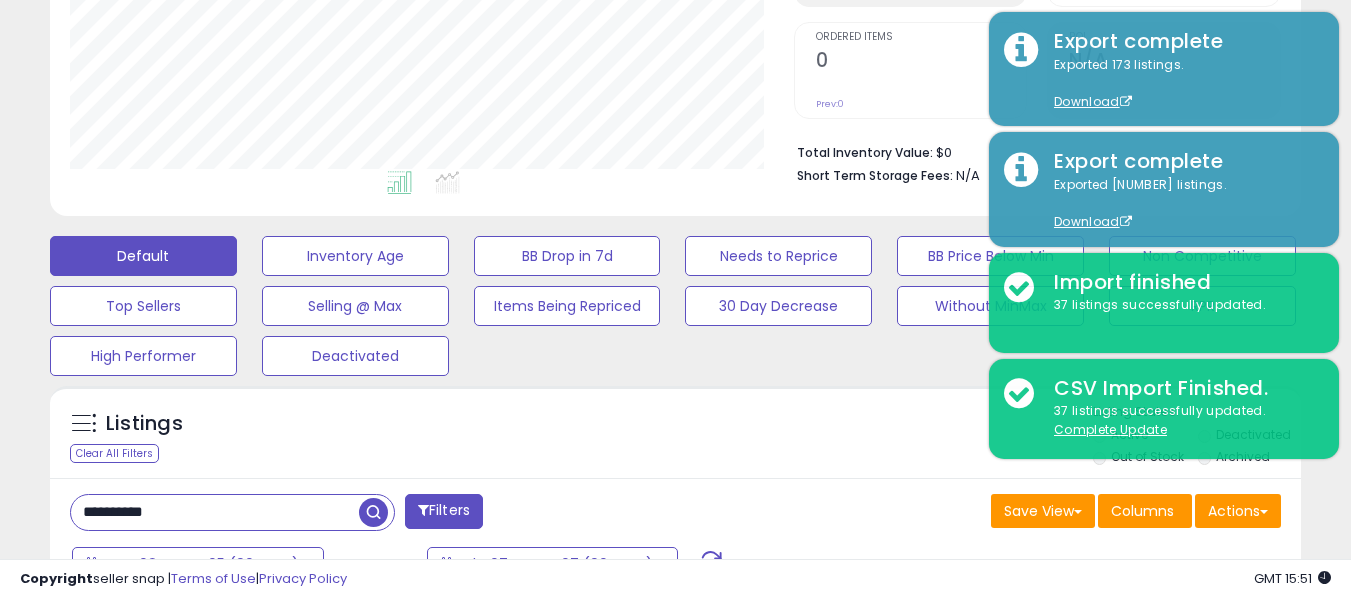 click on "Archived" at bounding box center (1243, 456) 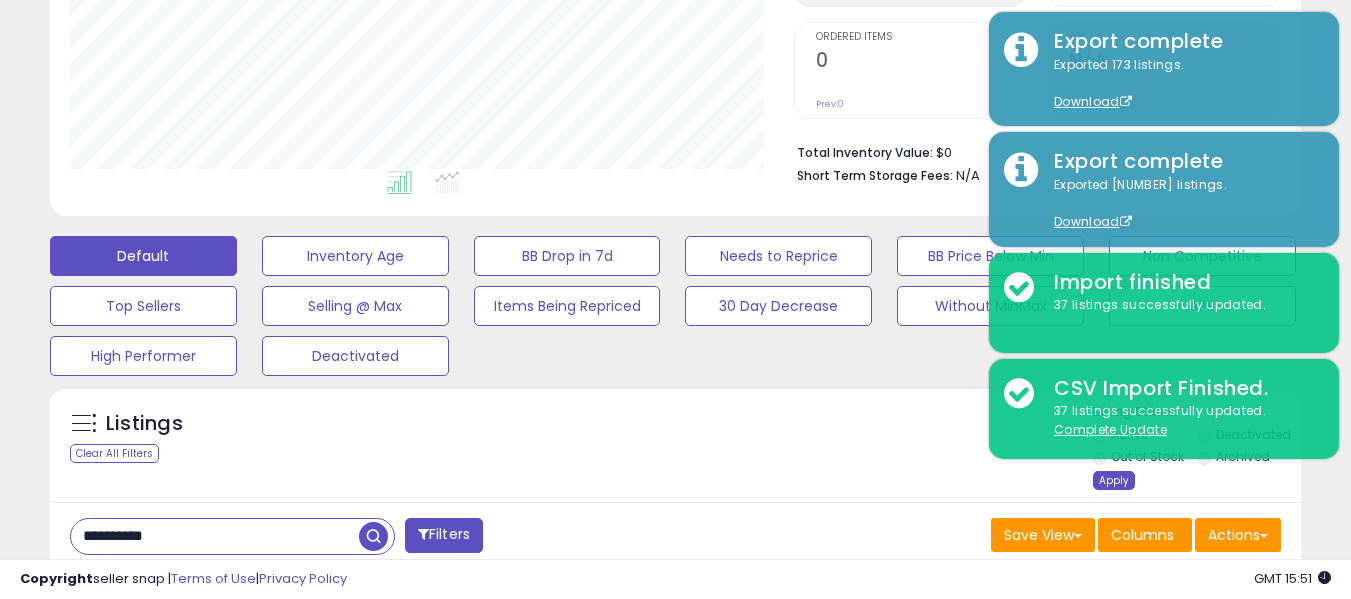 click on "Apply" at bounding box center [1114, 480] 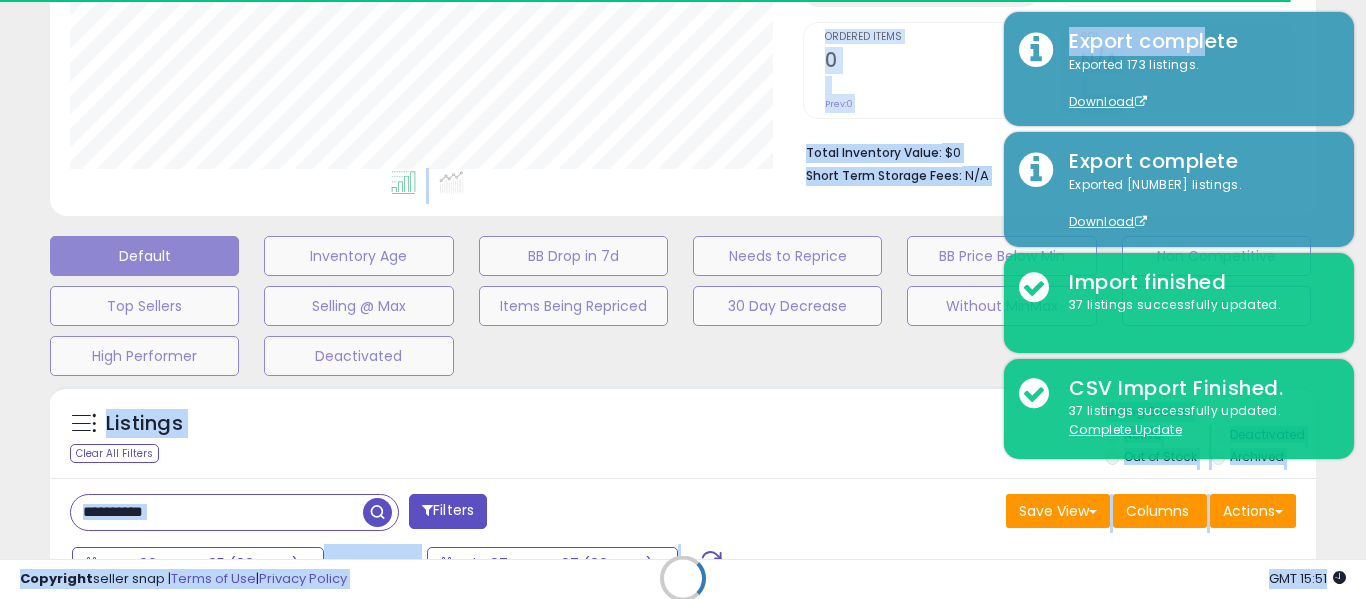 drag, startPoint x: 1187, startPoint y: 52, endPoint x: -109, endPoint y: 129, distance: 1298.2854 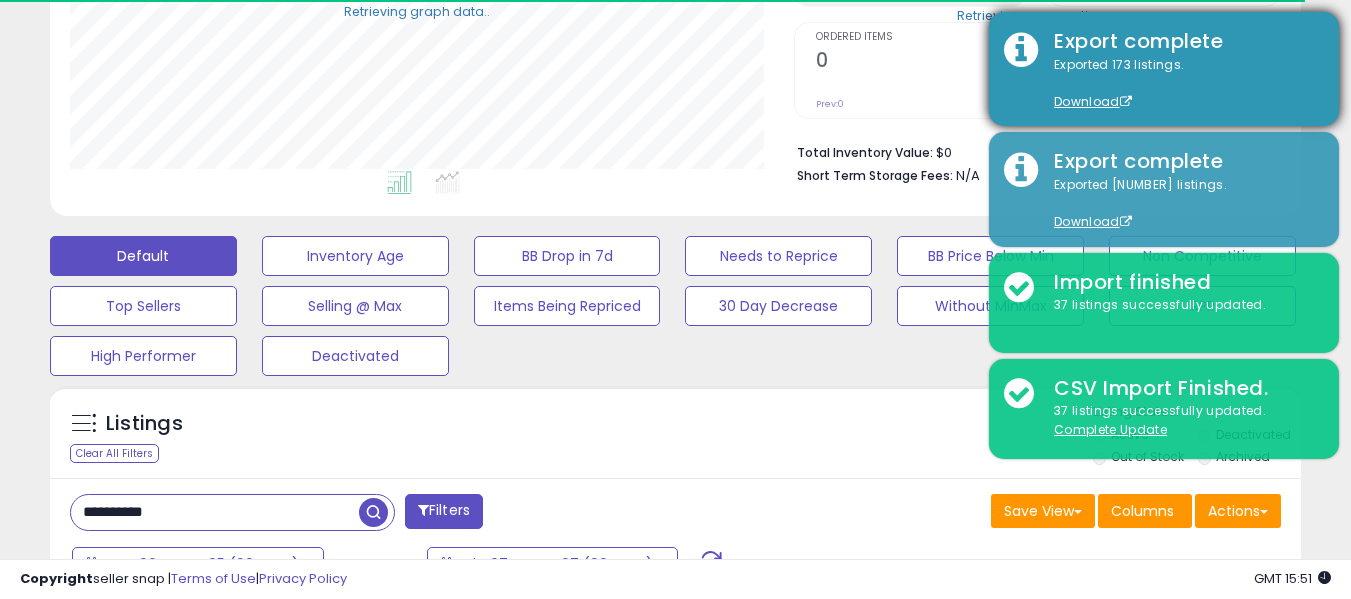 click on "Exported [NUMBER] listings. Download" at bounding box center [1181, 84] 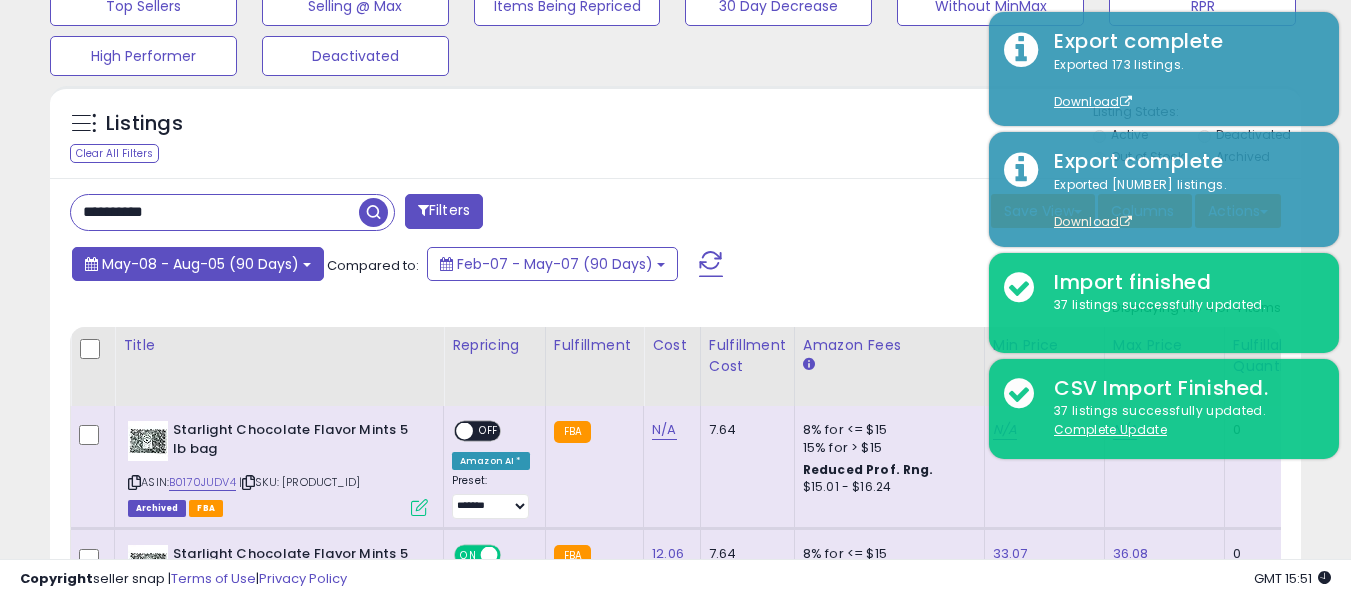click on "May-08 - Aug-05 (90 Days)" at bounding box center (200, 264) 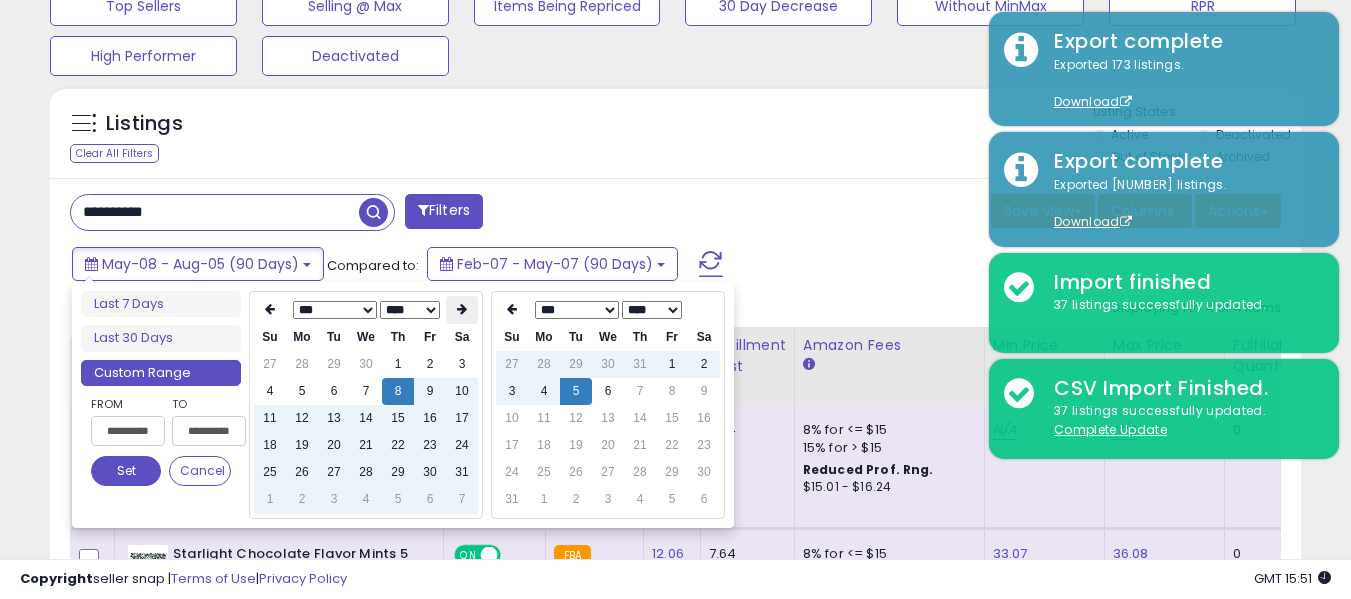 click at bounding box center (462, 309) 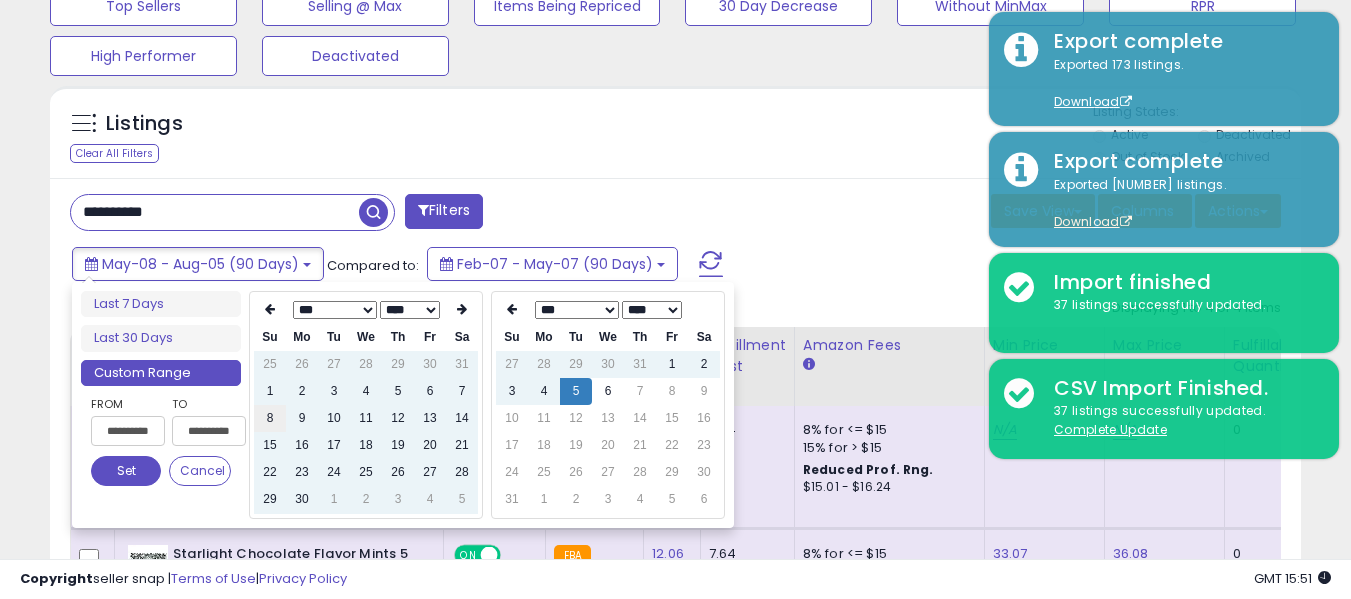 type on "**********" 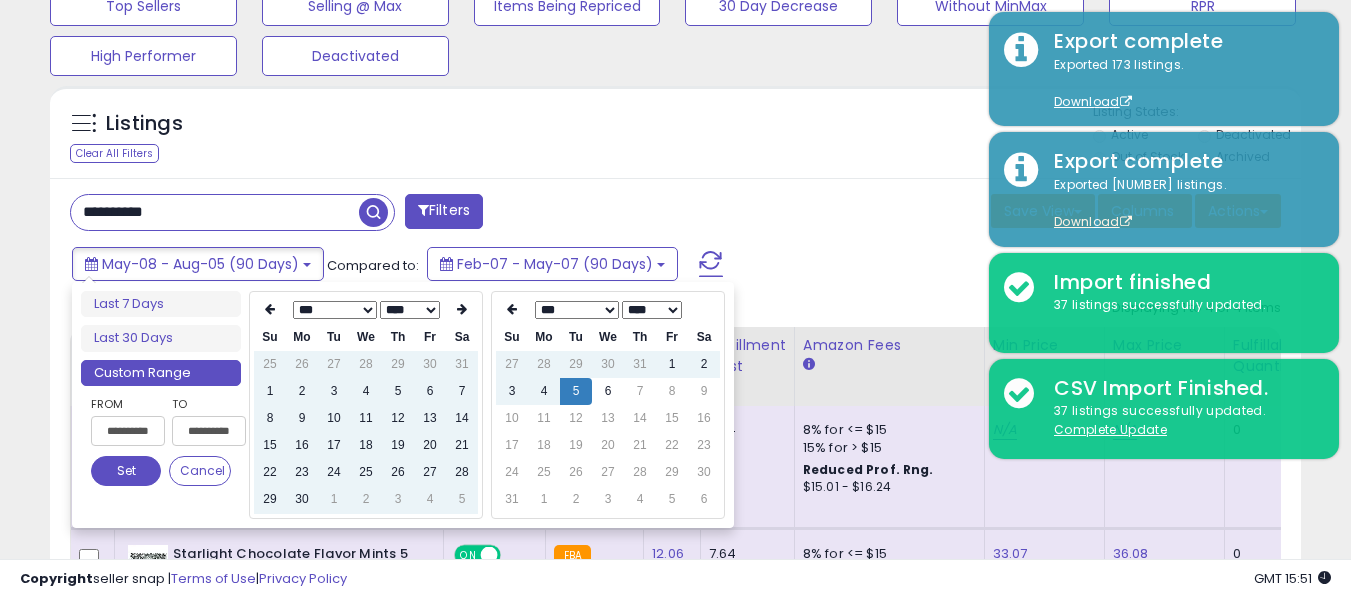 drag, startPoint x: 276, startPoint y: 416, endPoint x: 163, endPoint y: 432, distance: 114.12712 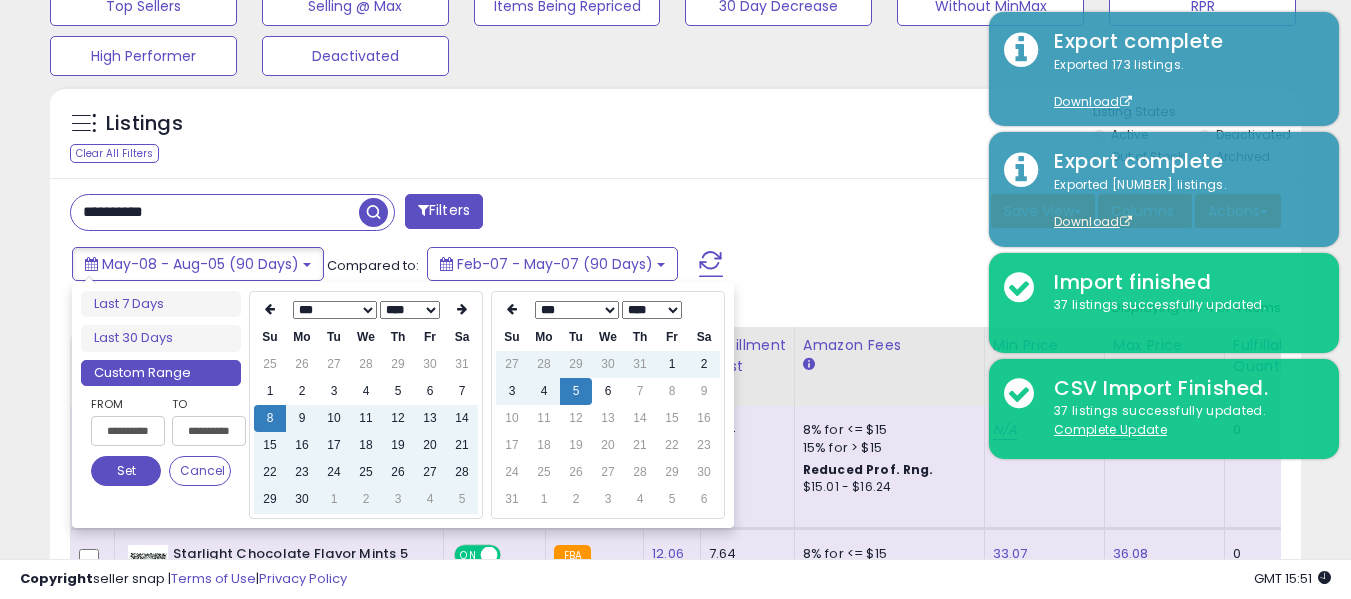 click on "Set" at bounding box center (126, 471) 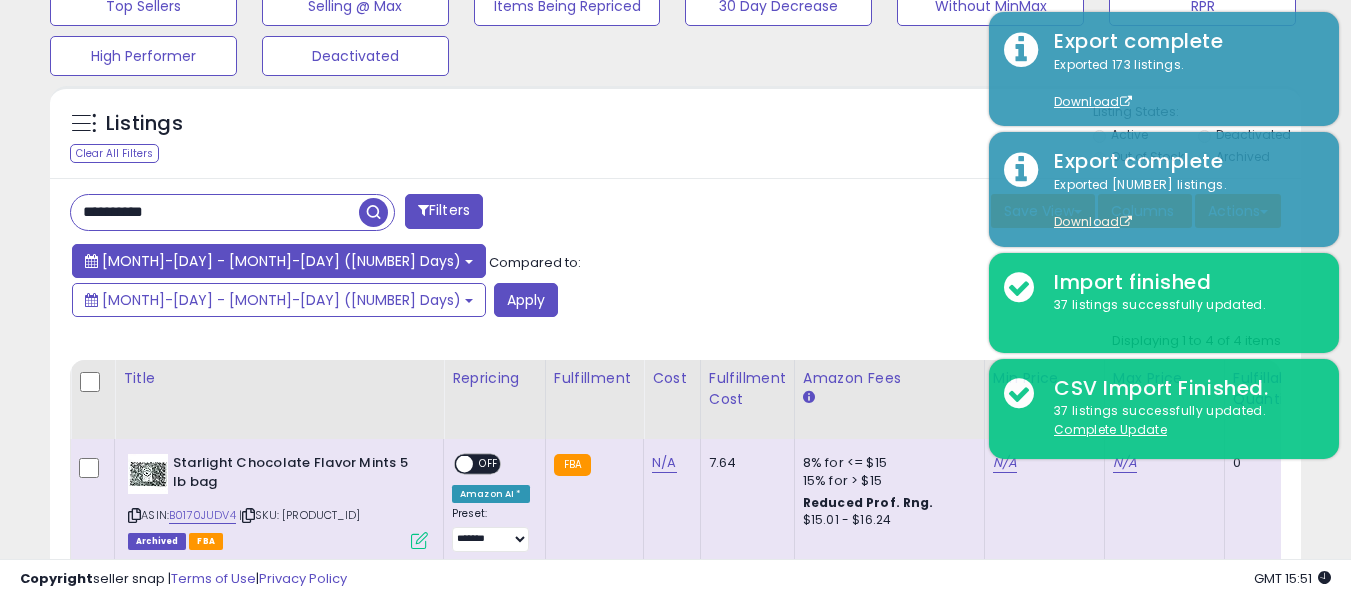 click on "[MONTH]-[DAY] - [MONTH]-[DAY] ([NUMBER] Days)" at bounding box center [281, 261] 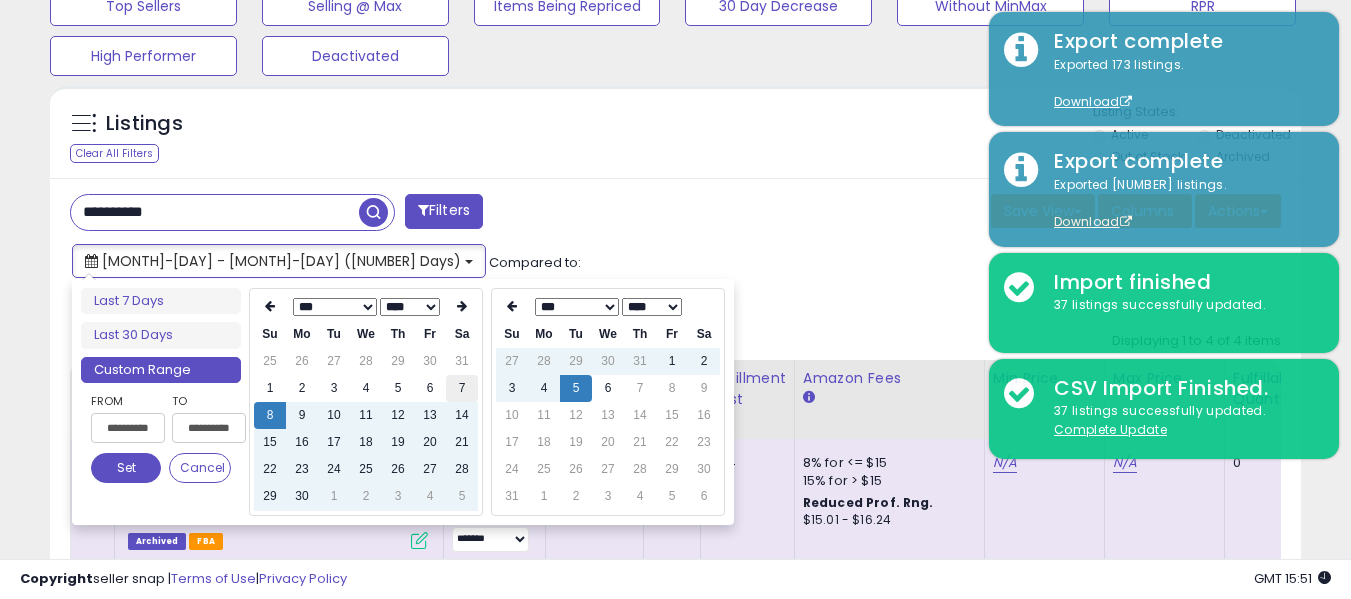 type on "**********" 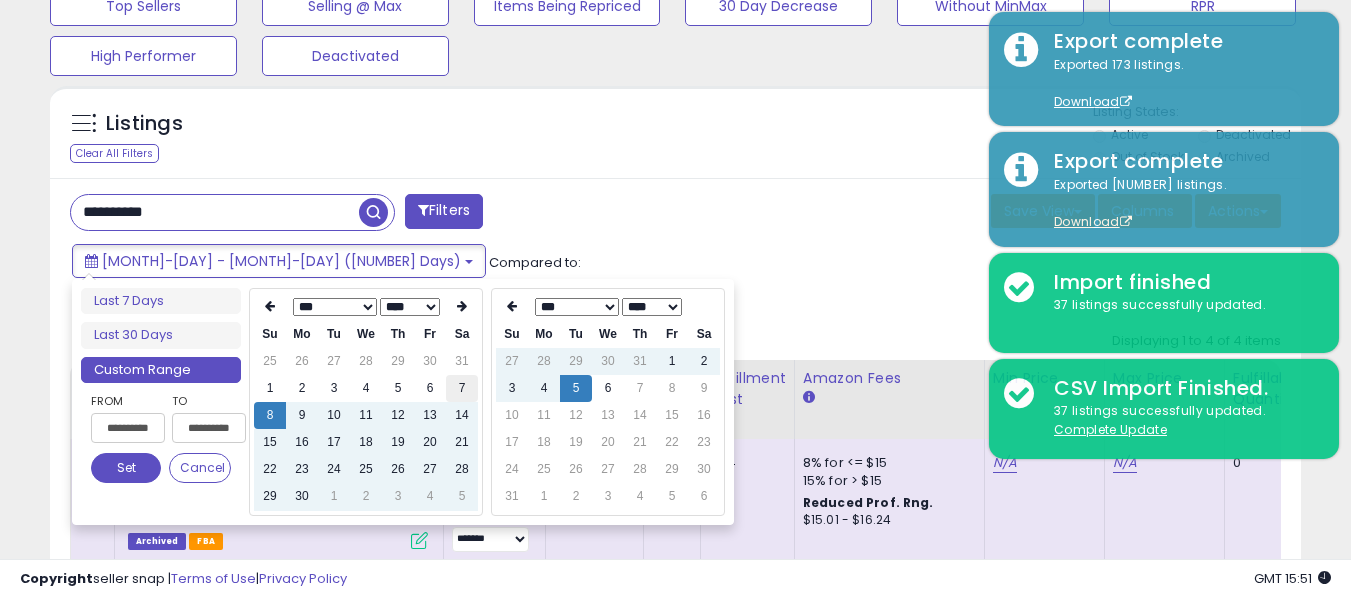click on "7" at bounding box center (462, 388) 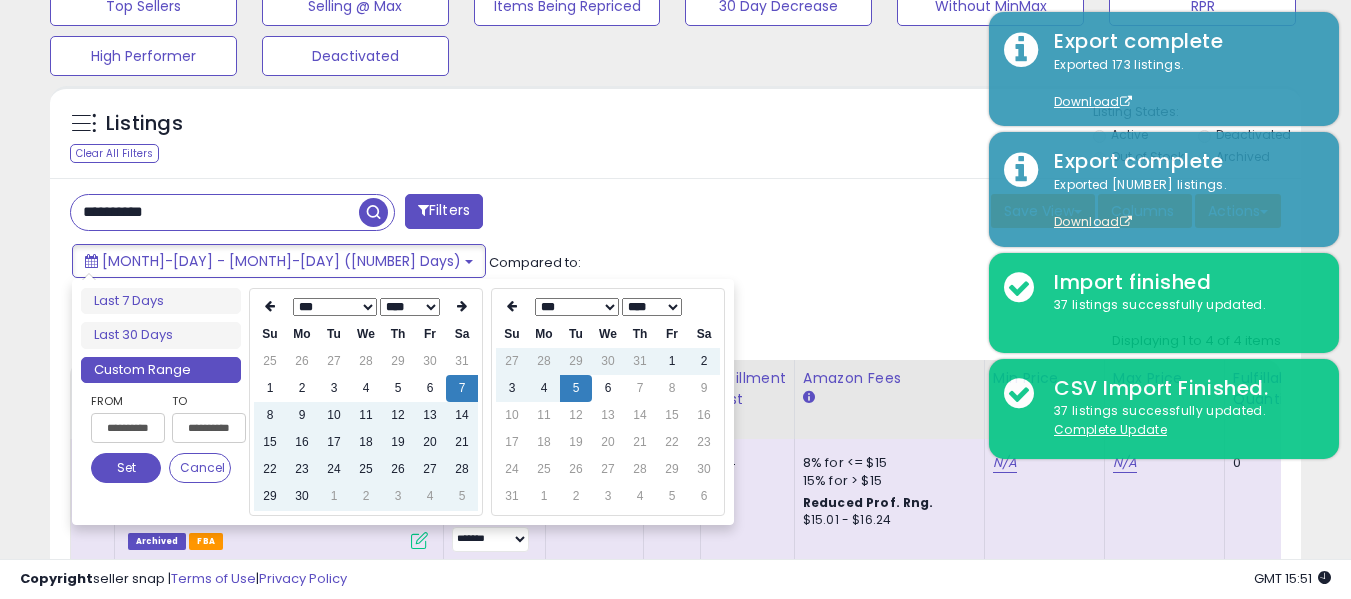 type on "**********" 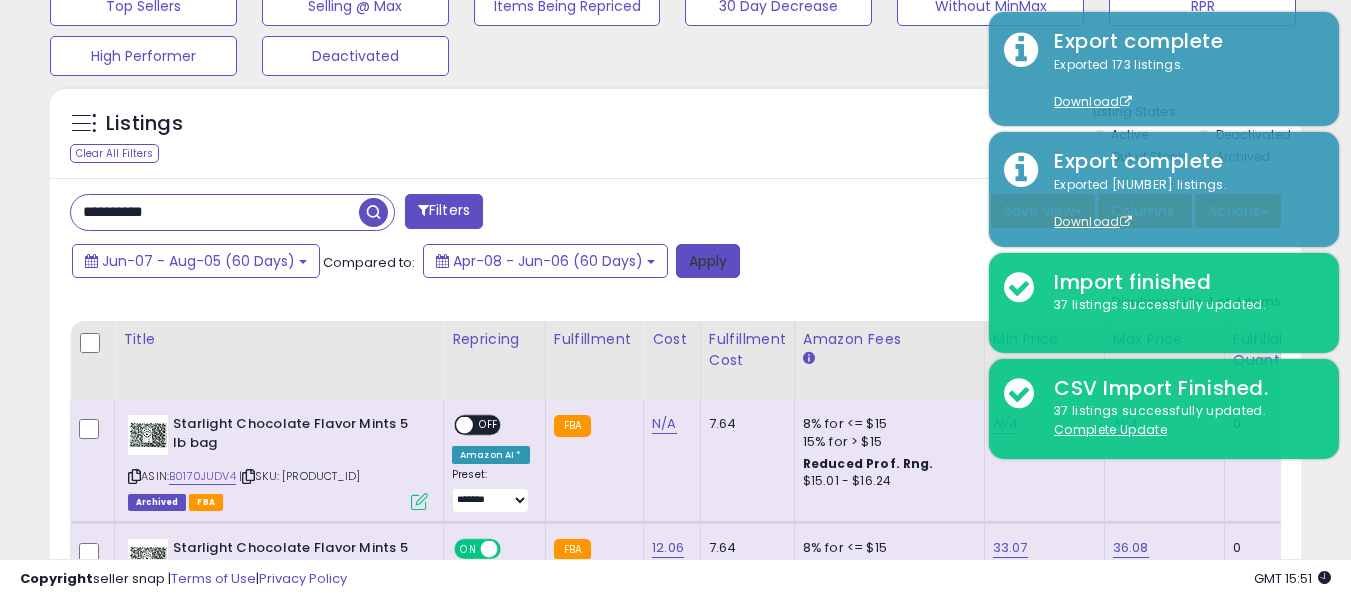 click on "Apply" at bounding box center [708, 261] 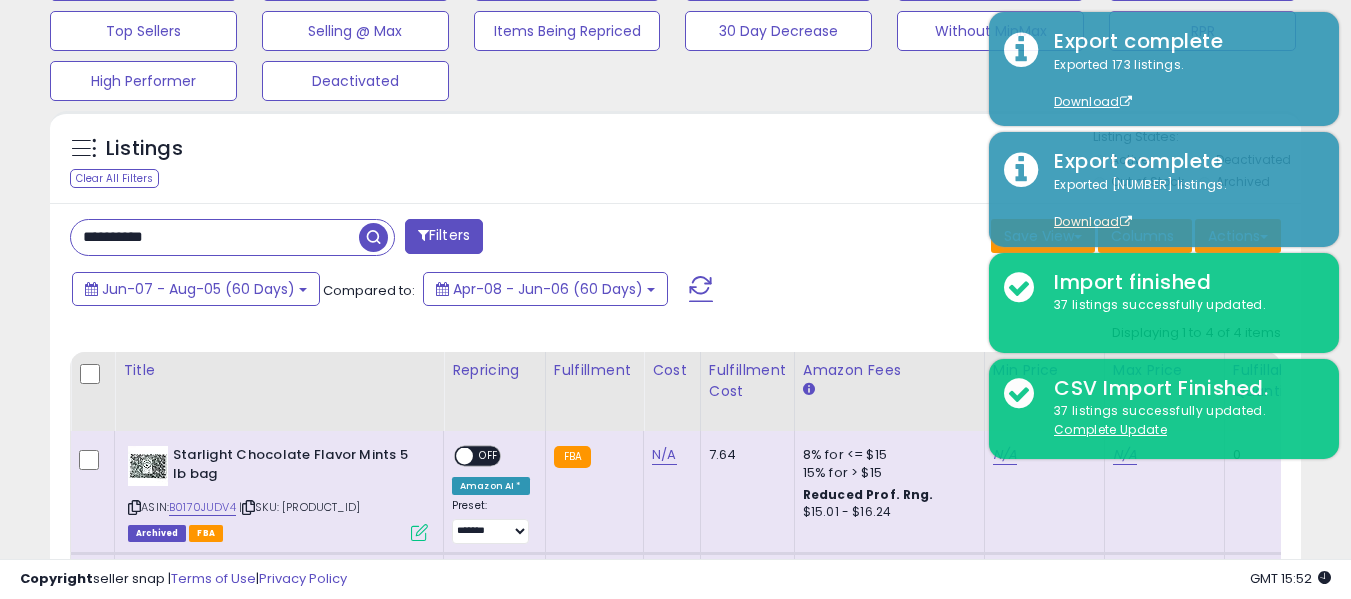 click on "**********" at bounding box center (215, 237) 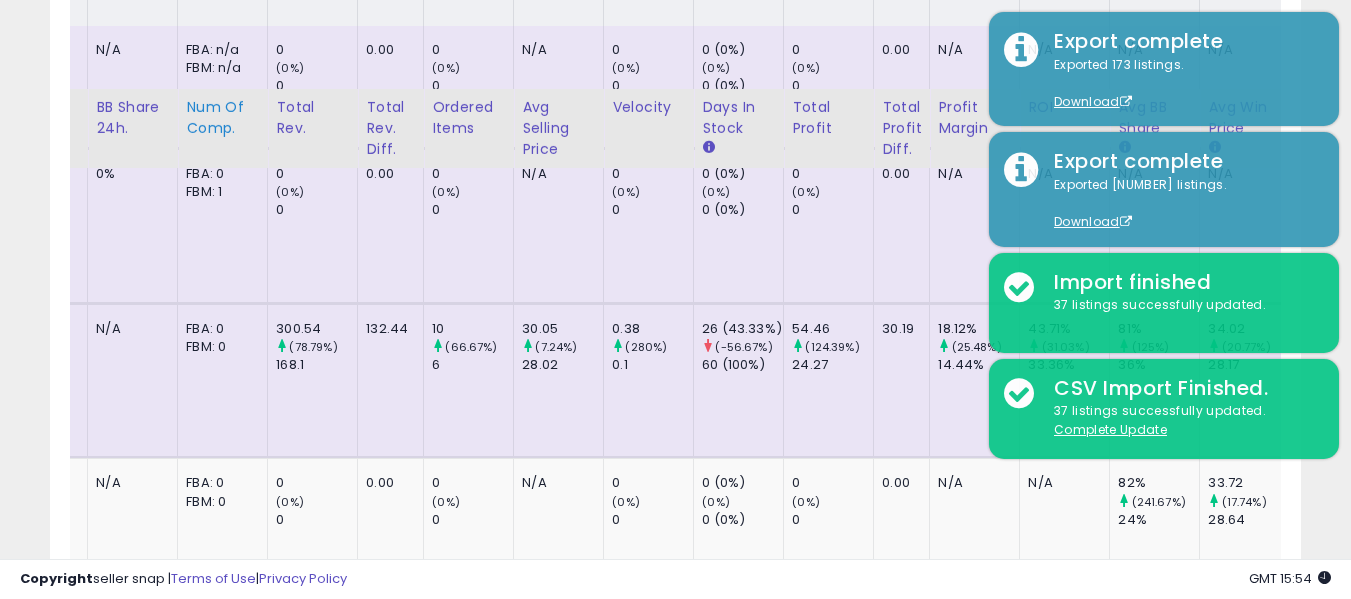 scroll, scrollTop: 769, scrollLeft: 0, axis: vertical 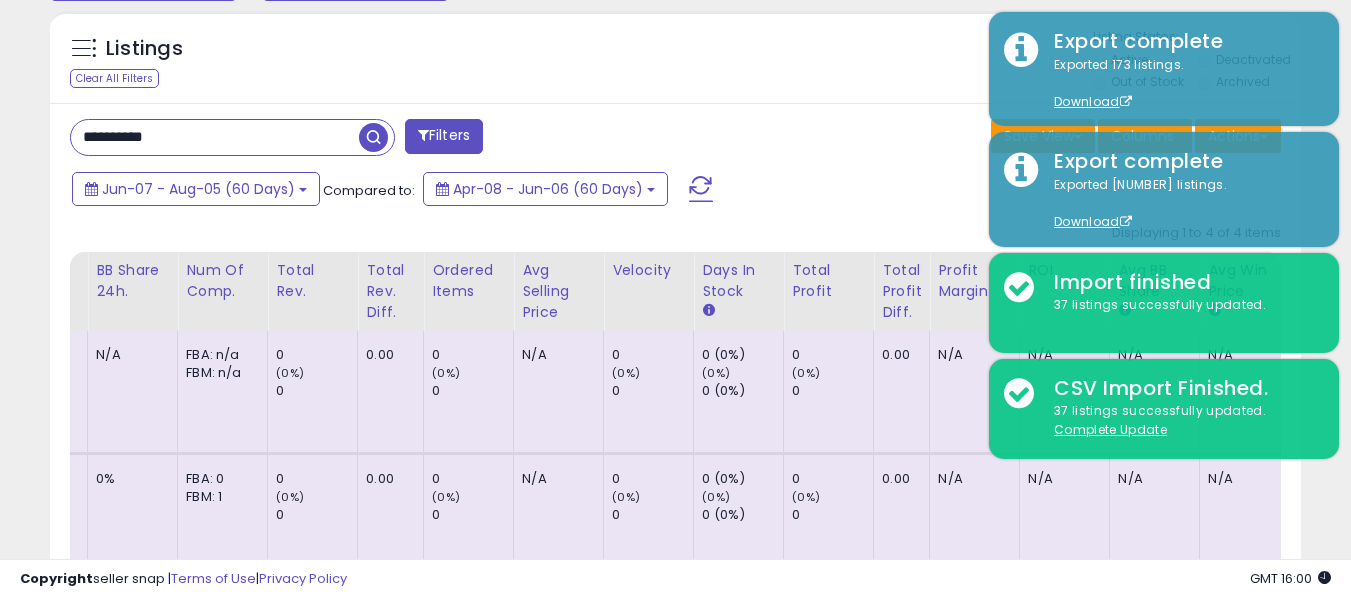 click on "**********" at bounding box center (215, 137) 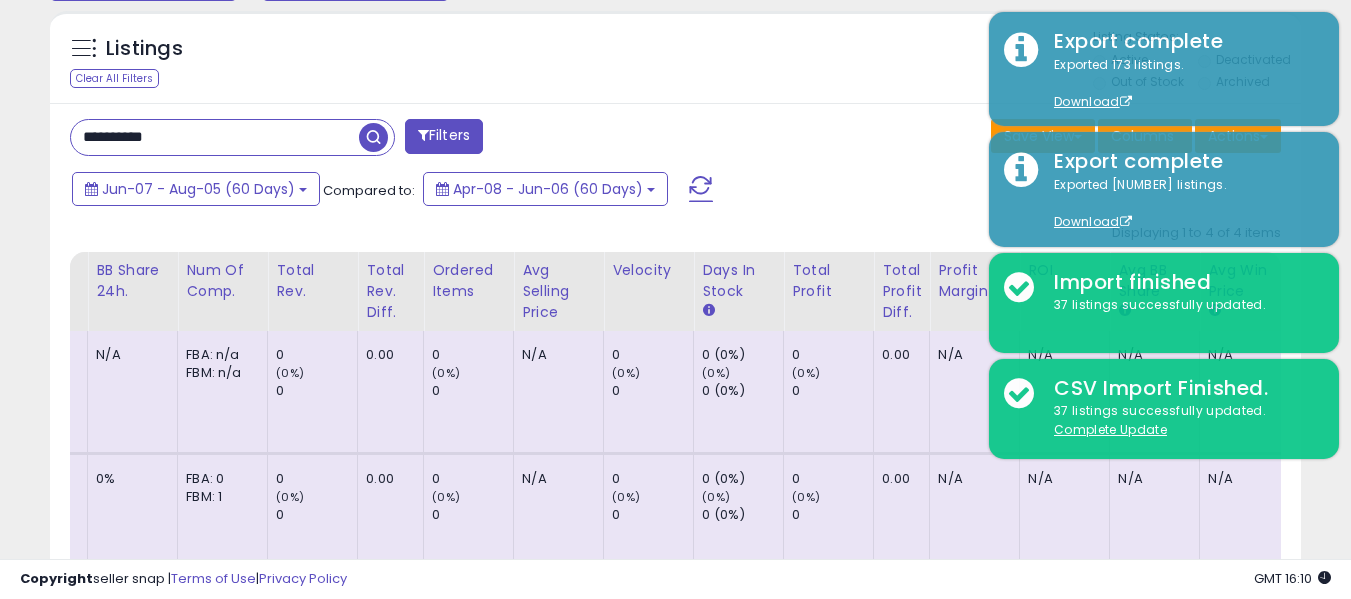 click on "**********" at bounding box center [215, 137] 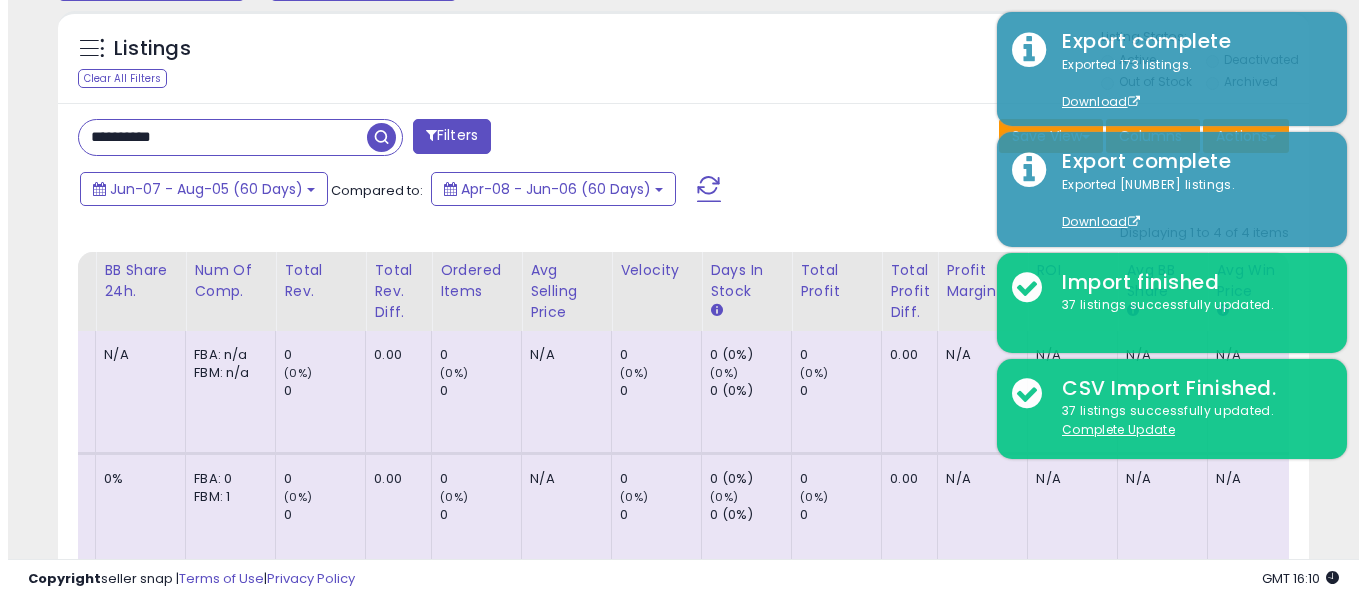 scroll, scrollTop: 671, scrollLeft: 0, axis: vertical 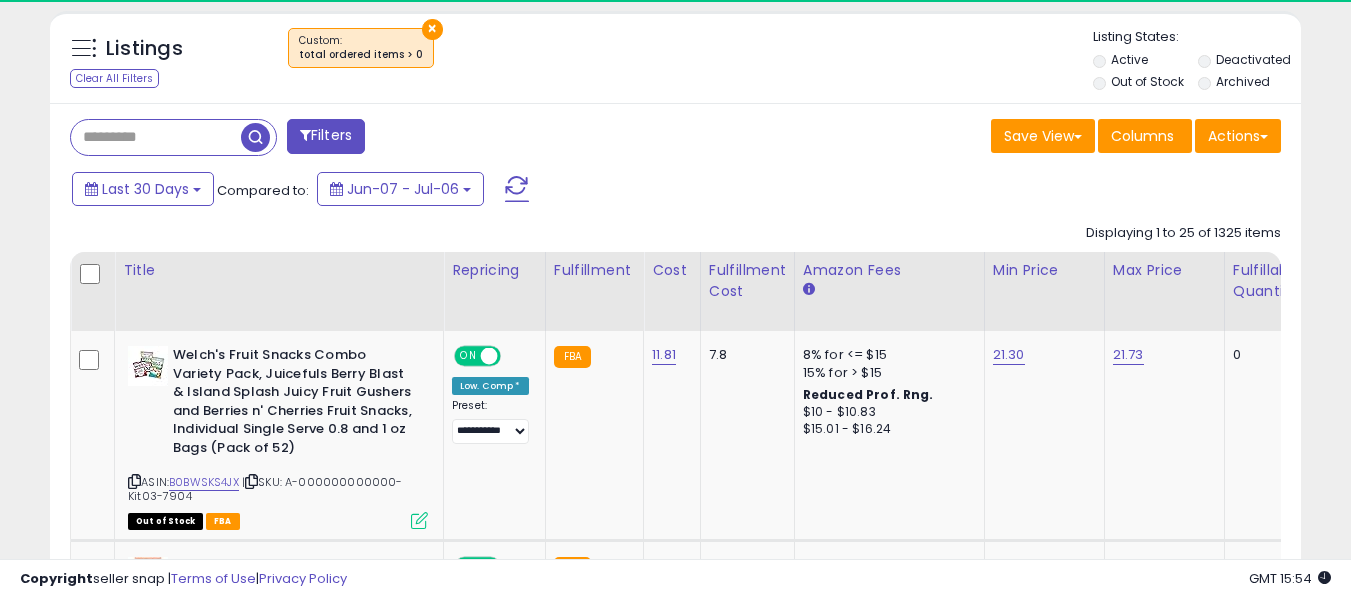 click on "×" at bounding box center [432, 29] 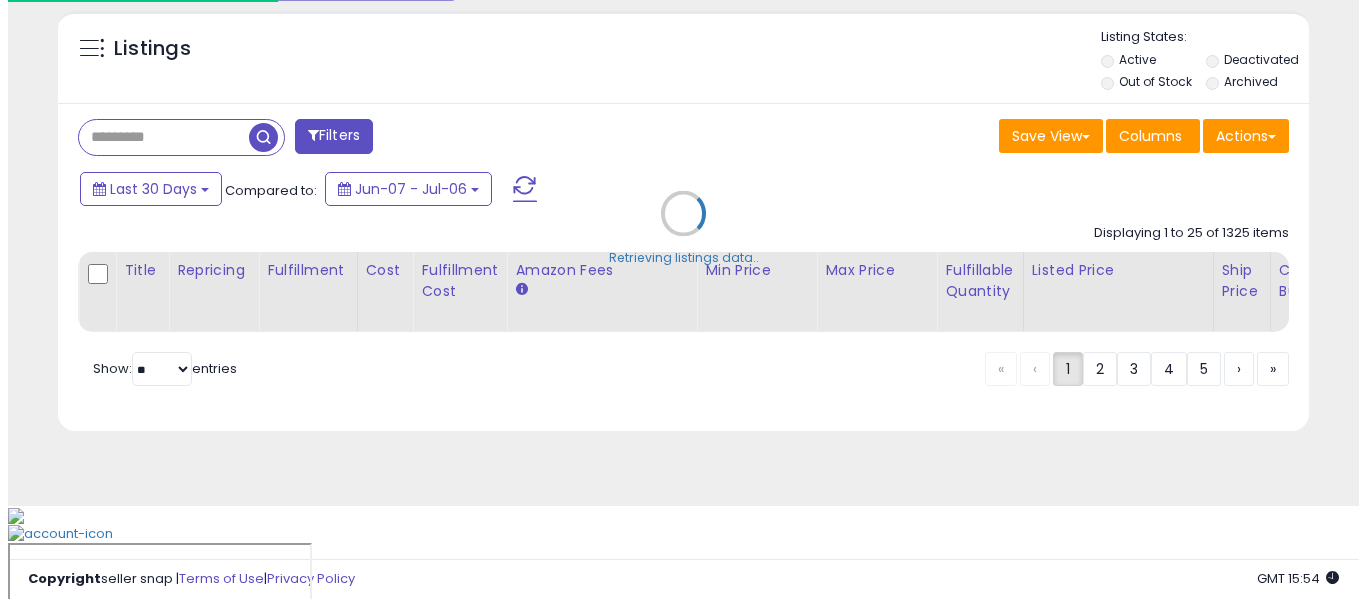 scroll, scrollTop: 691, scrollLeft: 0, axis: vertical 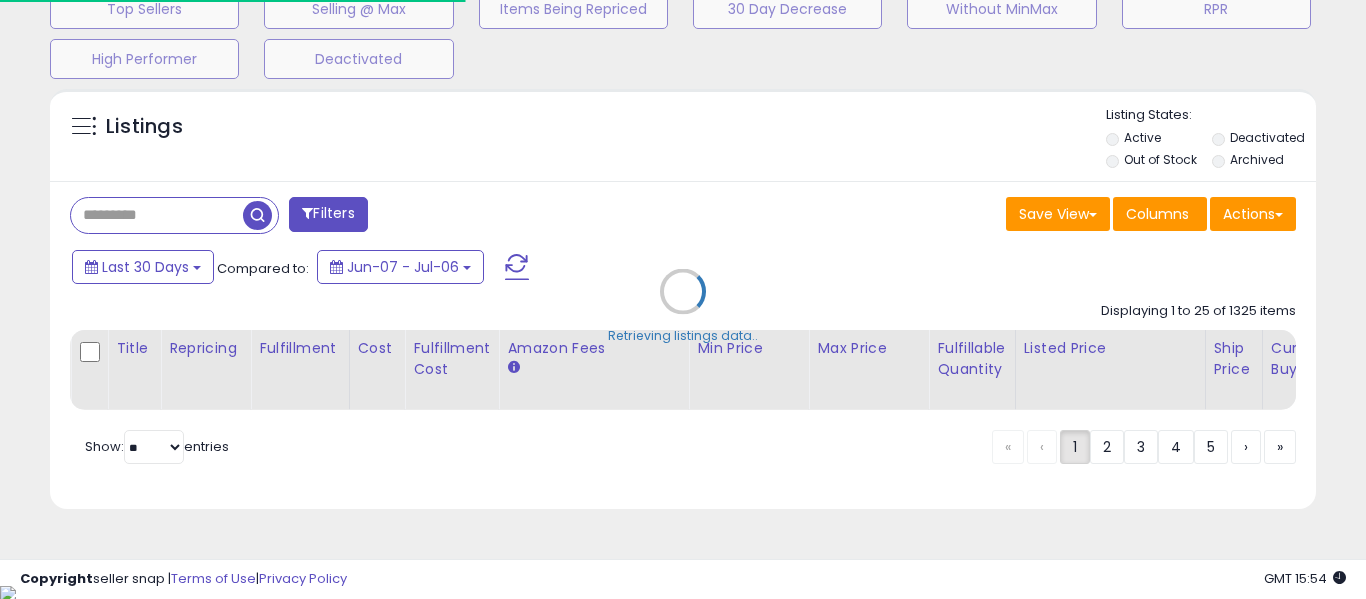 click on "Retrieving listings data.." at bounding box center [683, 306] 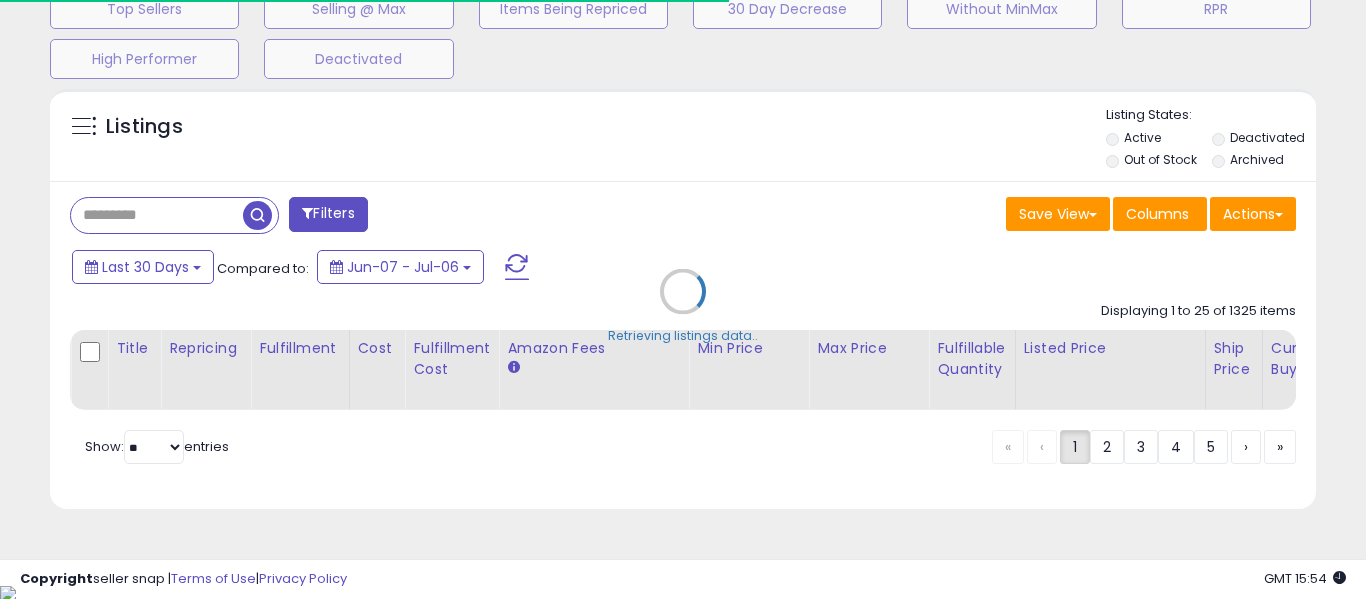 click on "Retrieving listings data.." at bounding box center (683, 306) 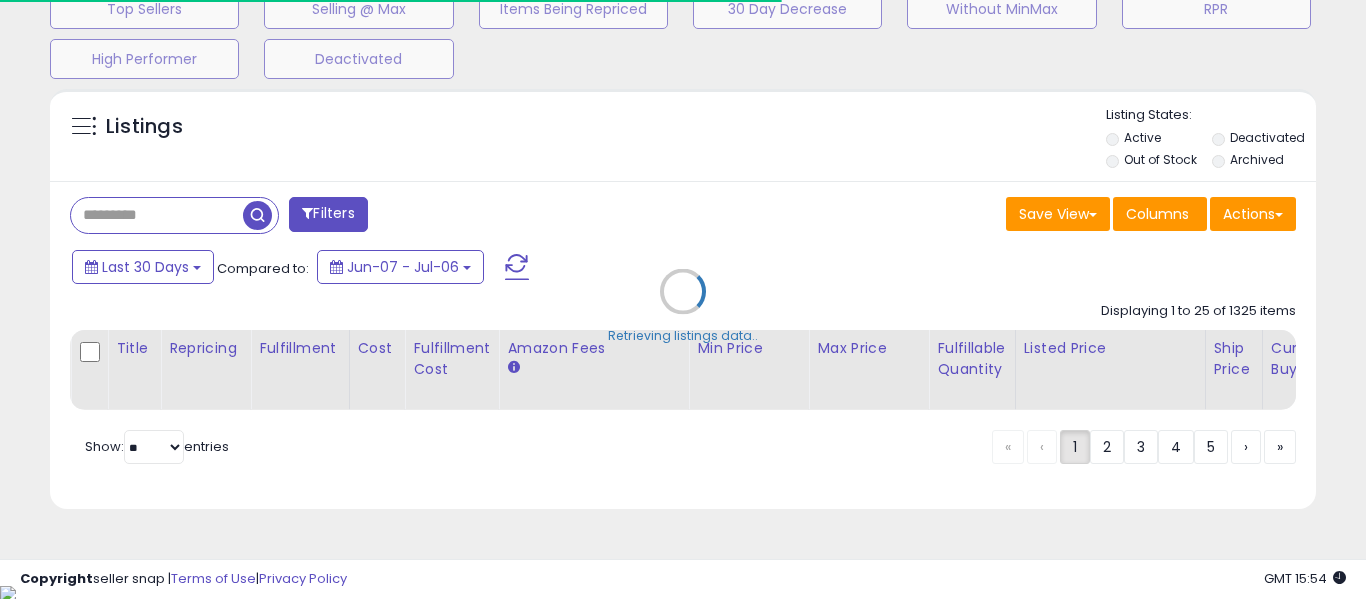 click on "Retrieving listings data.." at bounding box center [683, 306] 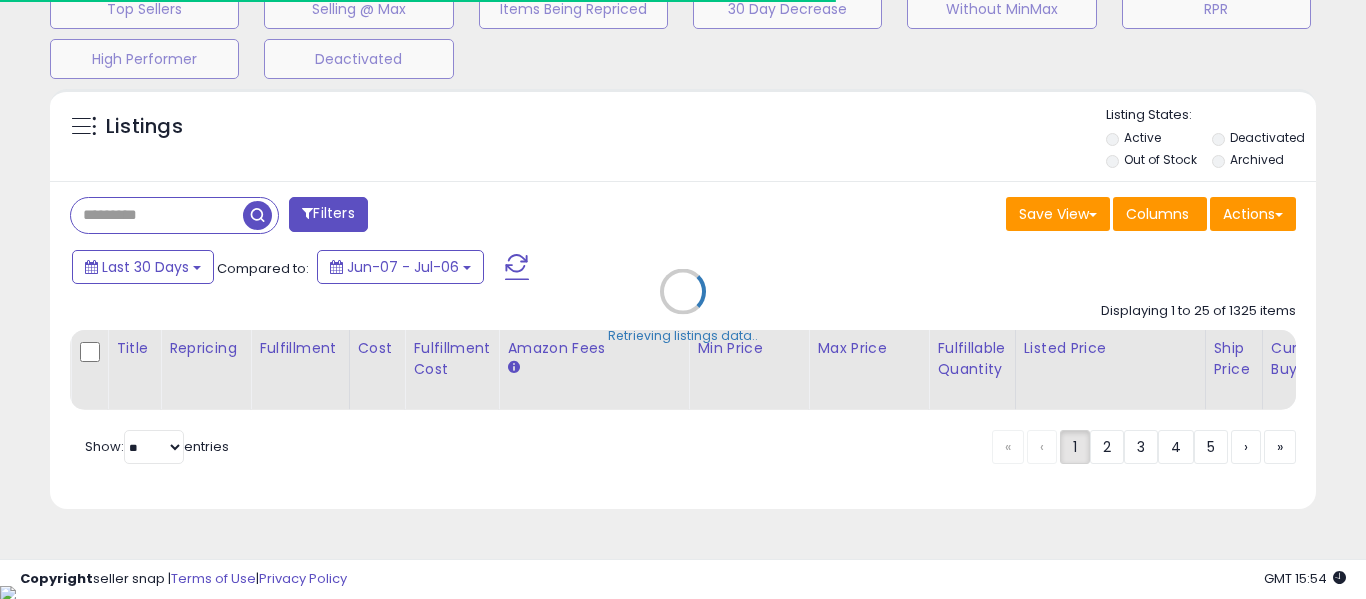 click on "Retrieving listings data.." at bounding box center (683, 306) 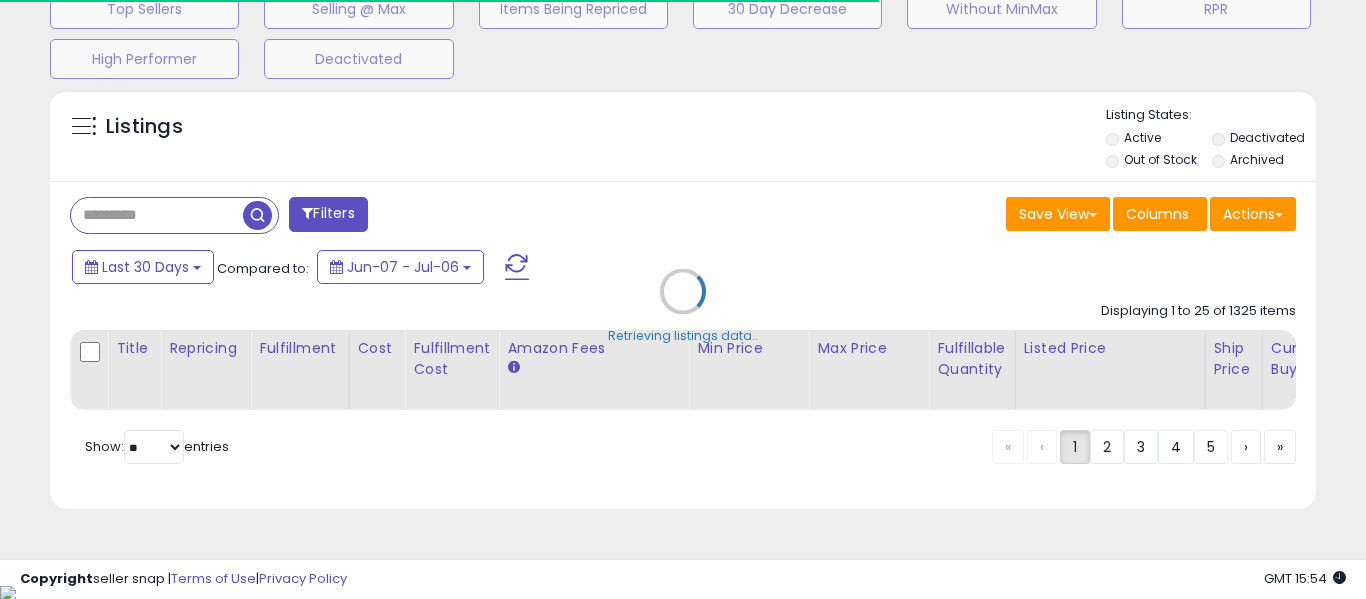 click on "Retrieving listings data.." at bounding box center [683, 306] 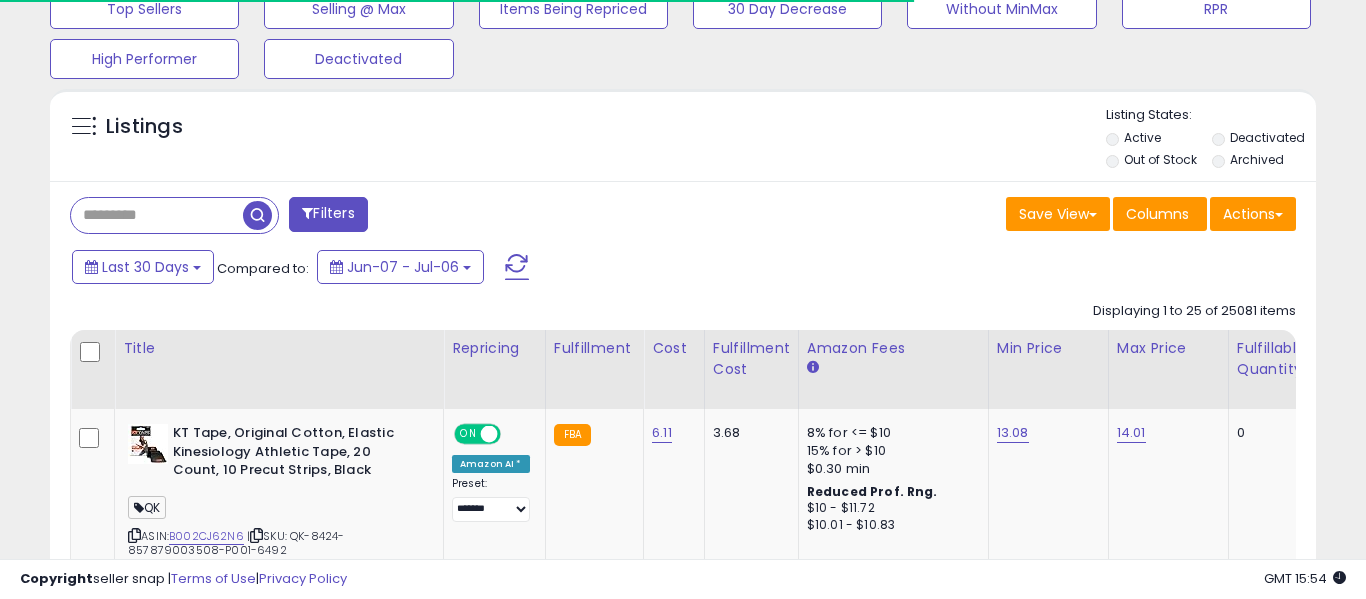 click on "Filters
Save View
Save As New View
Update Current View
Columns" at bounding box center (683, 2577) 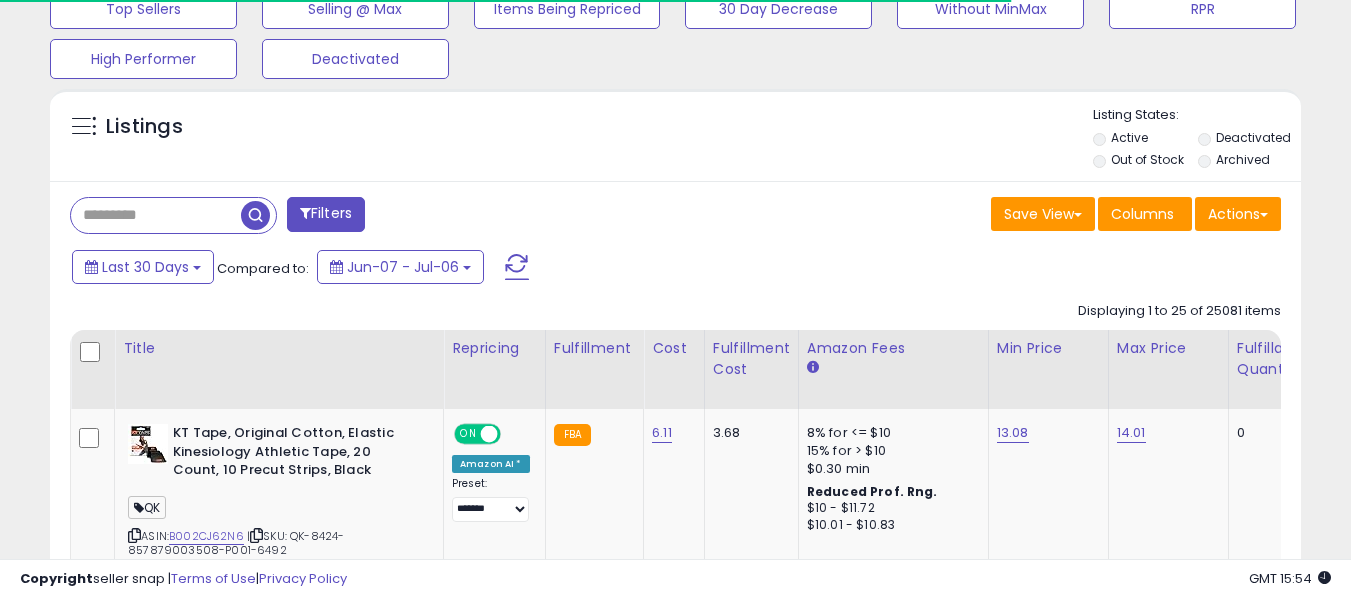 scroll, scrollTop: 410, scrollLeft: 724, axis: both 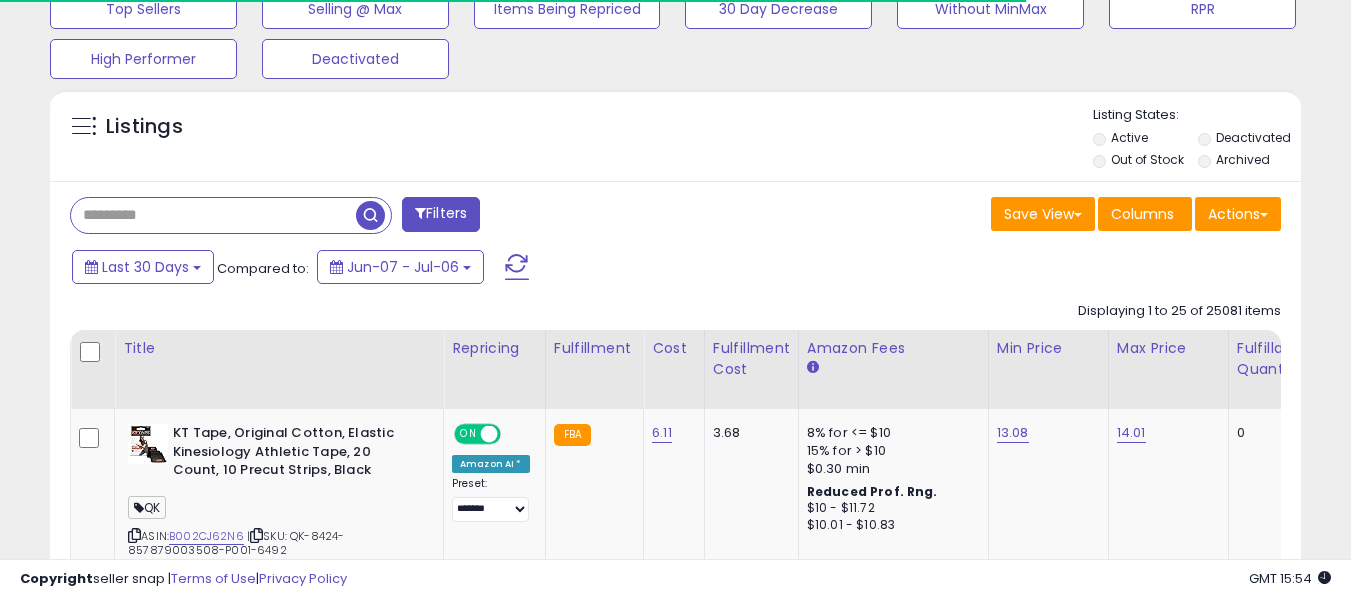 click at bounding box center (213, 215) 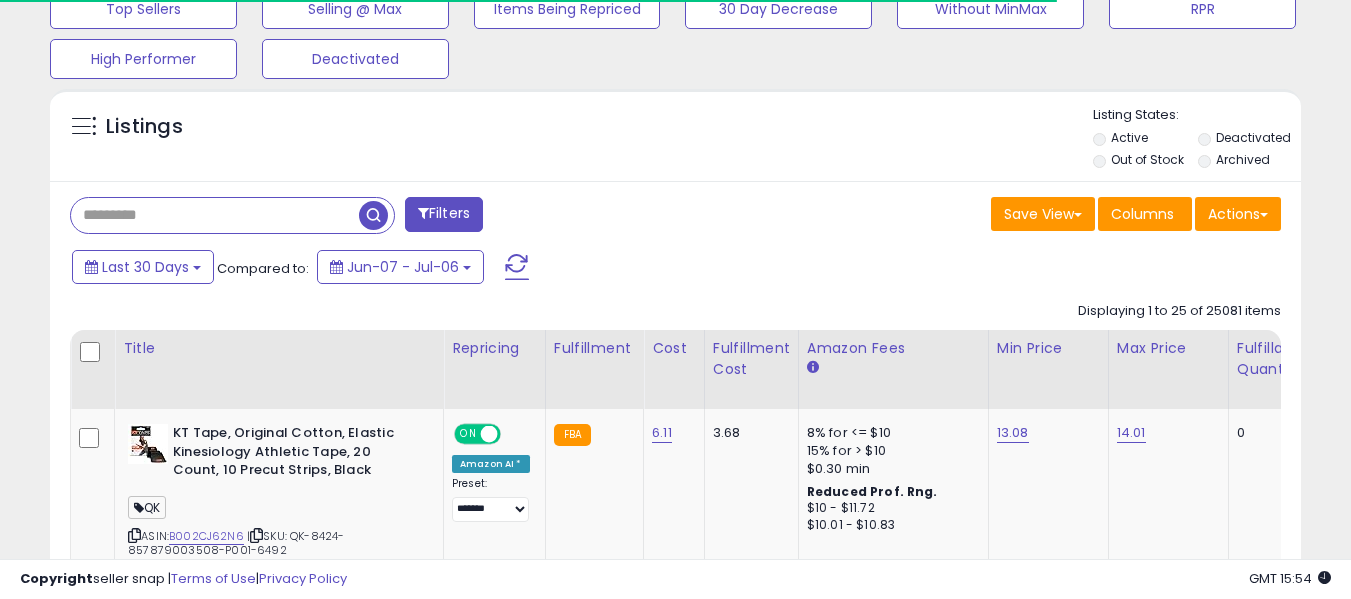 paste on "**********" 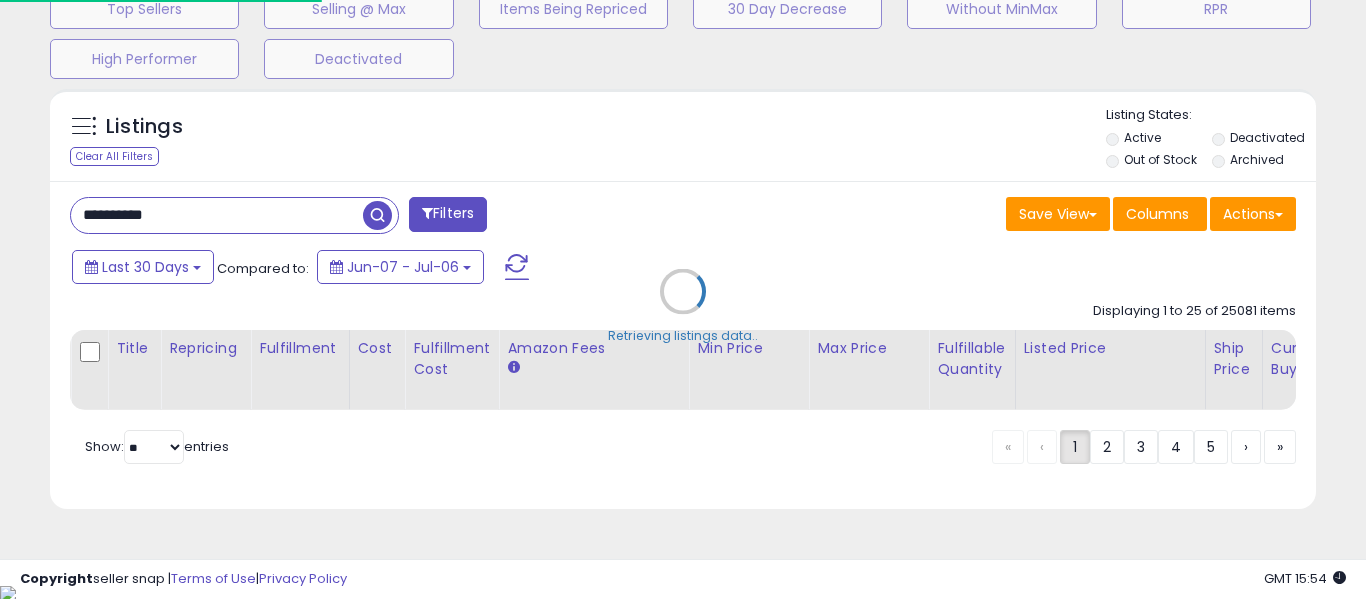 scroll, scrollTop: 999590, scrollLeft: 999267, axis: both 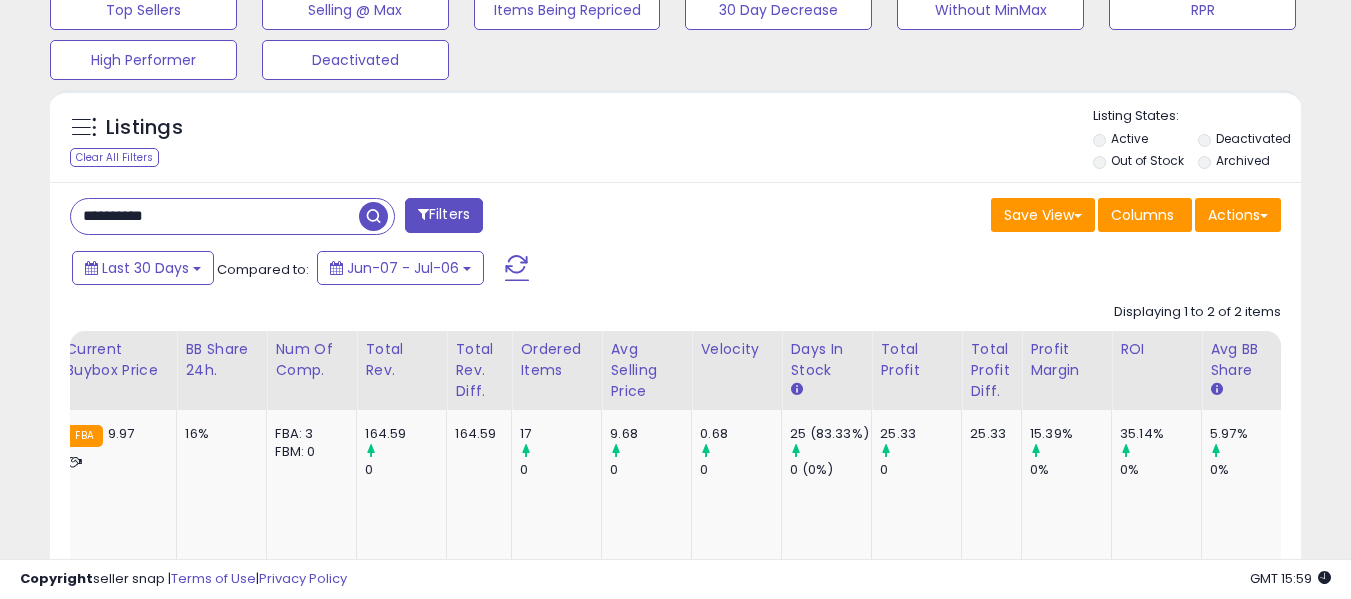 click on "**********" at bounding box center [215, 216] 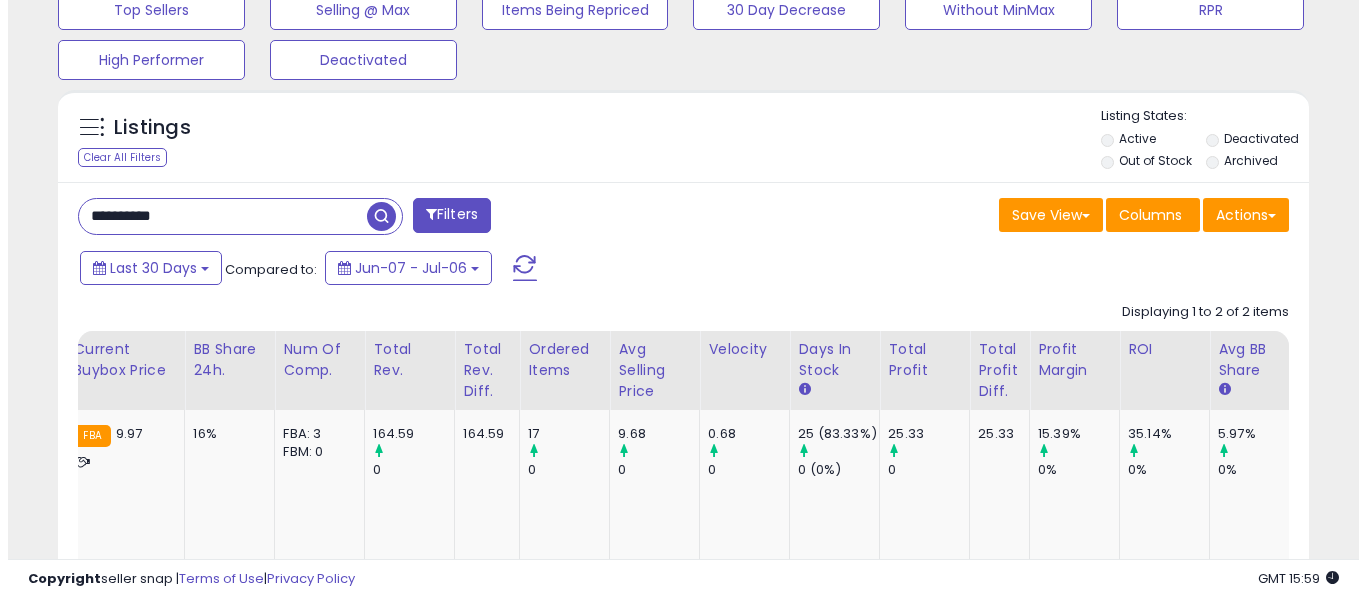 scroll, scrollTop: 671, scrollLeft: 0, axis: vertical 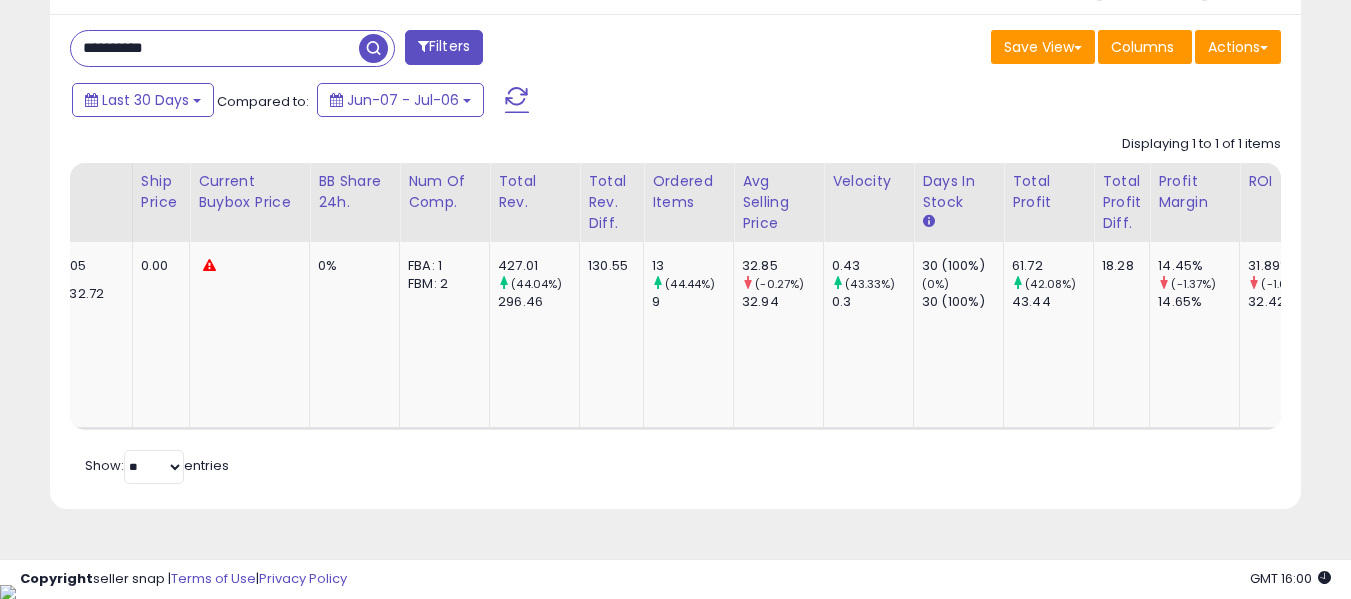 click on "**********" at bounding box center [365, 50] 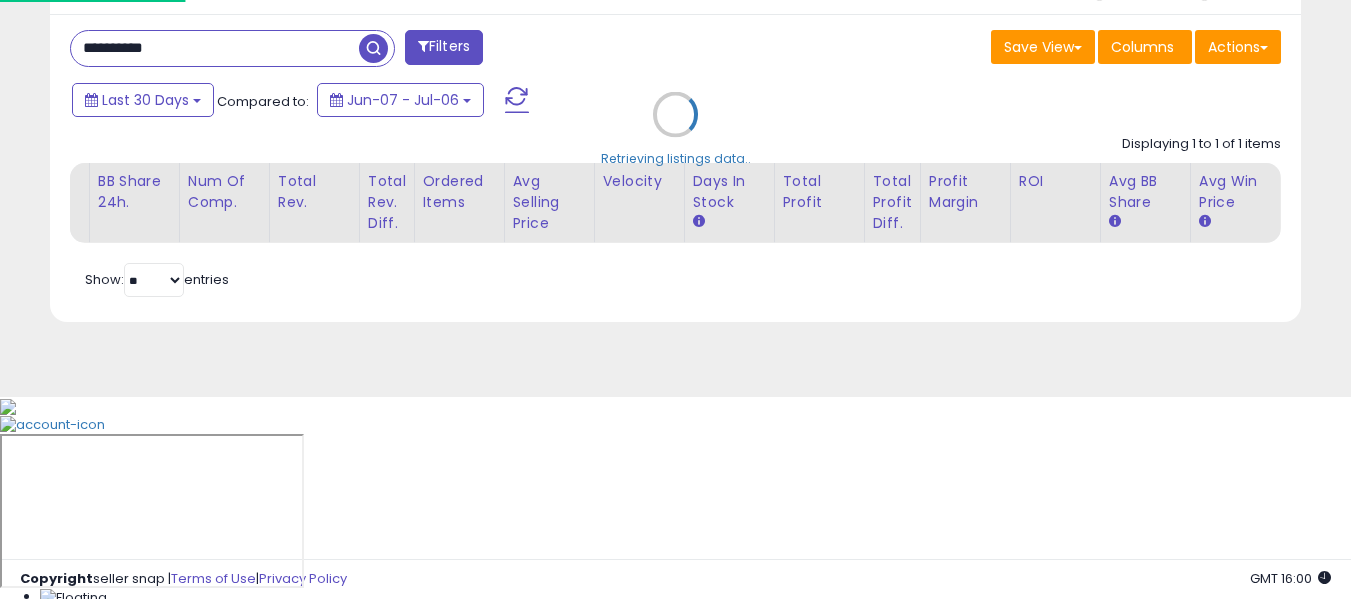 scroll, scrollTop: 999590, scrollLeft: 999267, axis: both 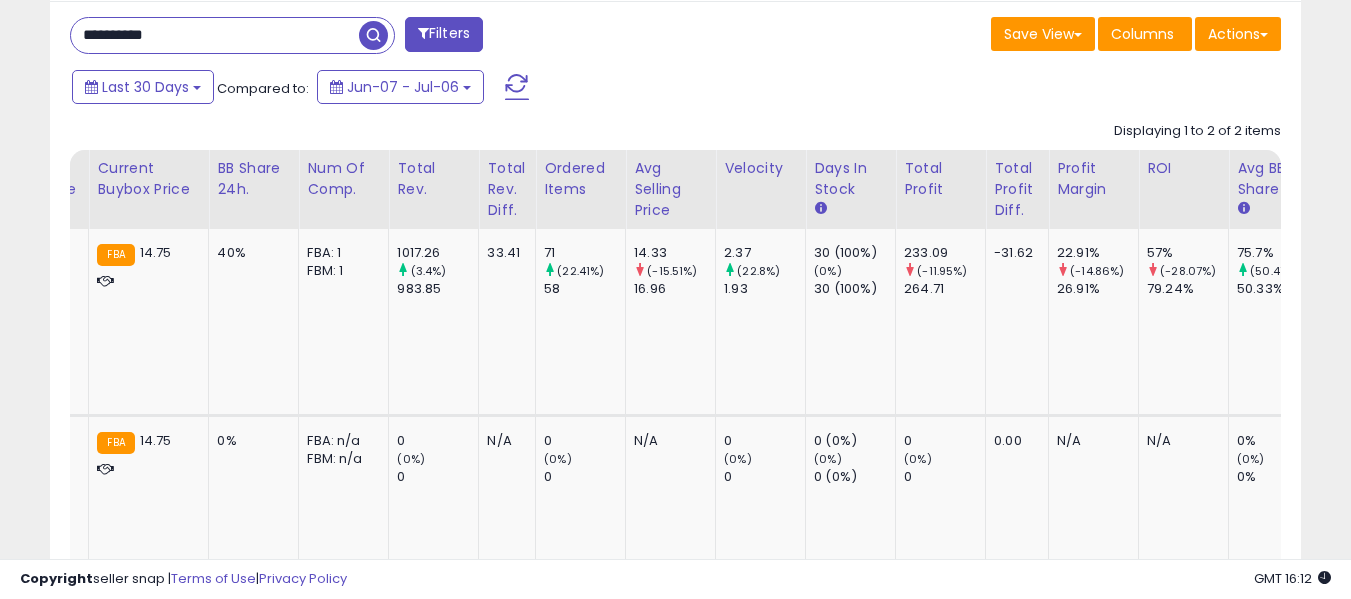 click on "**********" at bounding box center [215, 35] 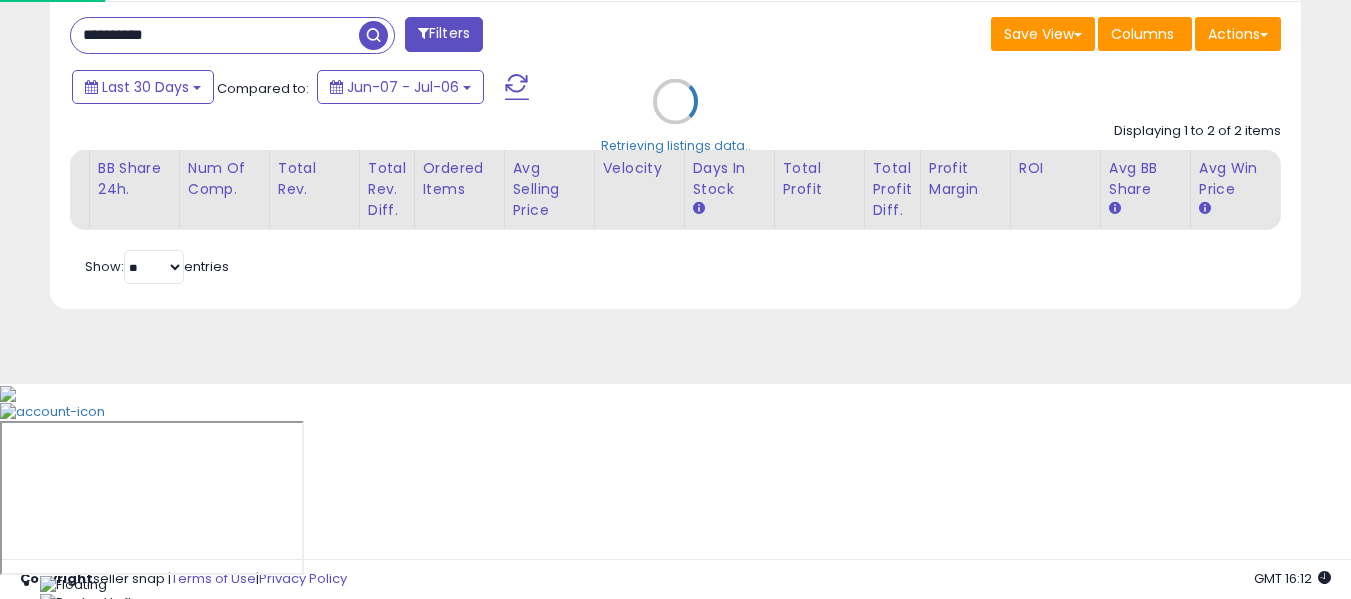 scroll, scrollTop: 999590, scrollLeft: 999267, axis: both 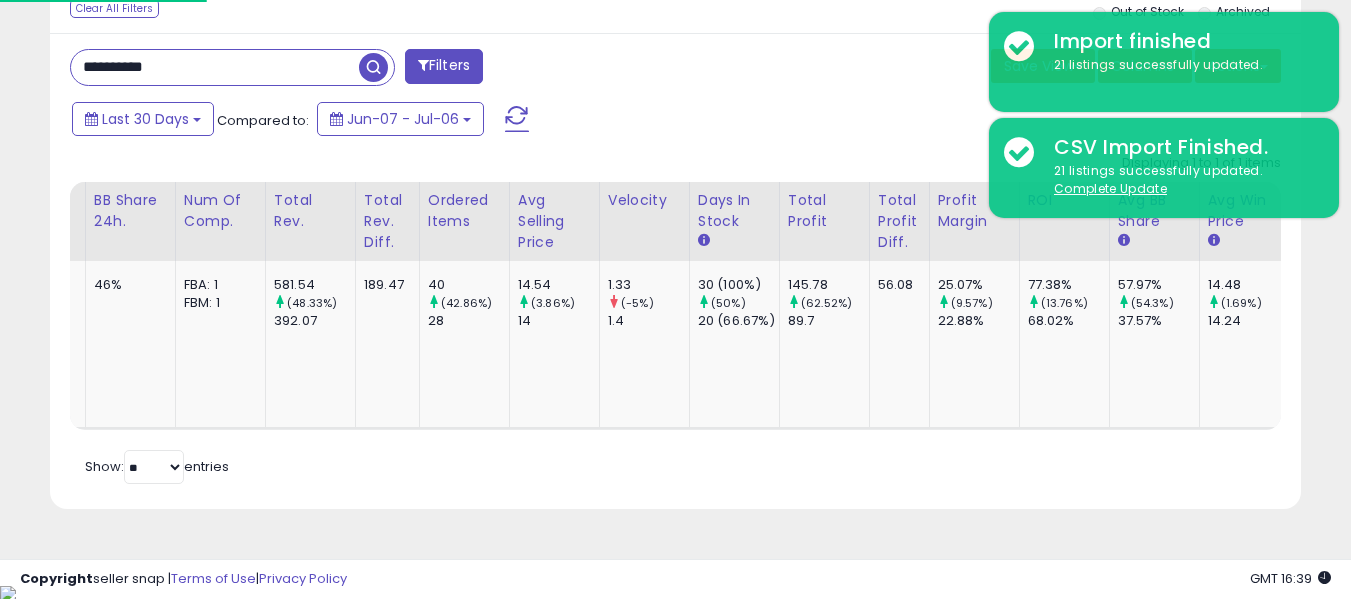 click on "**********" at bounding box center [215, 67] 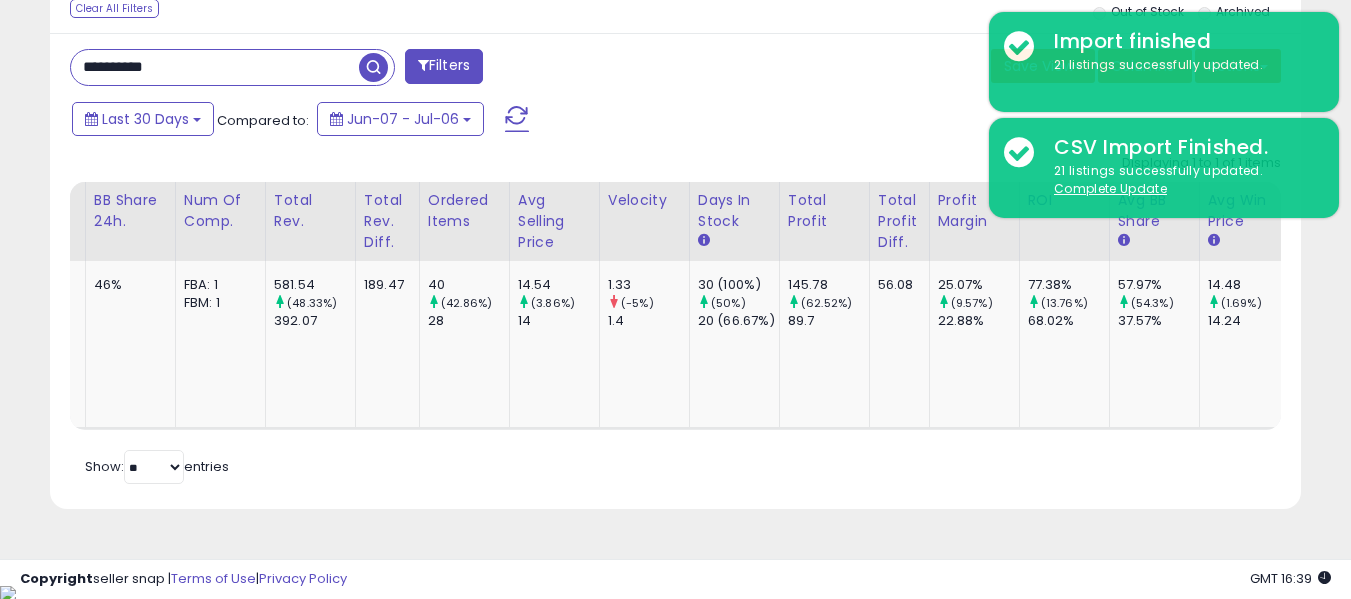 paste 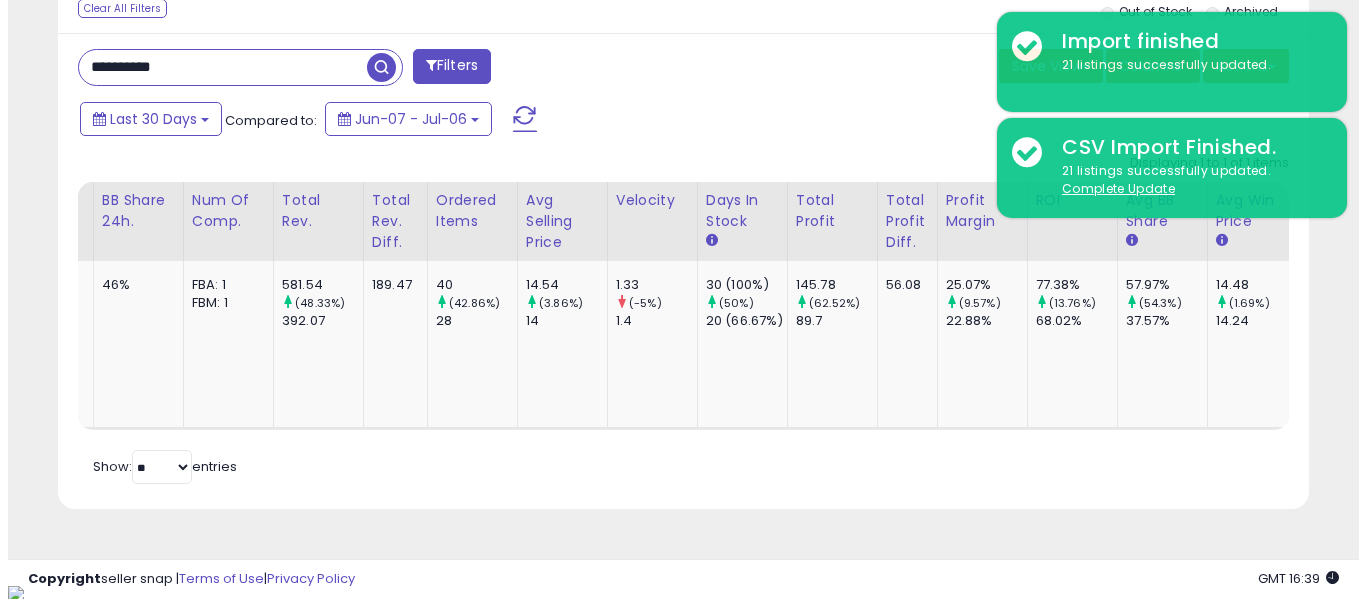 scroll, scrollTop: 671, scrollLeft: 0, axis: vertical 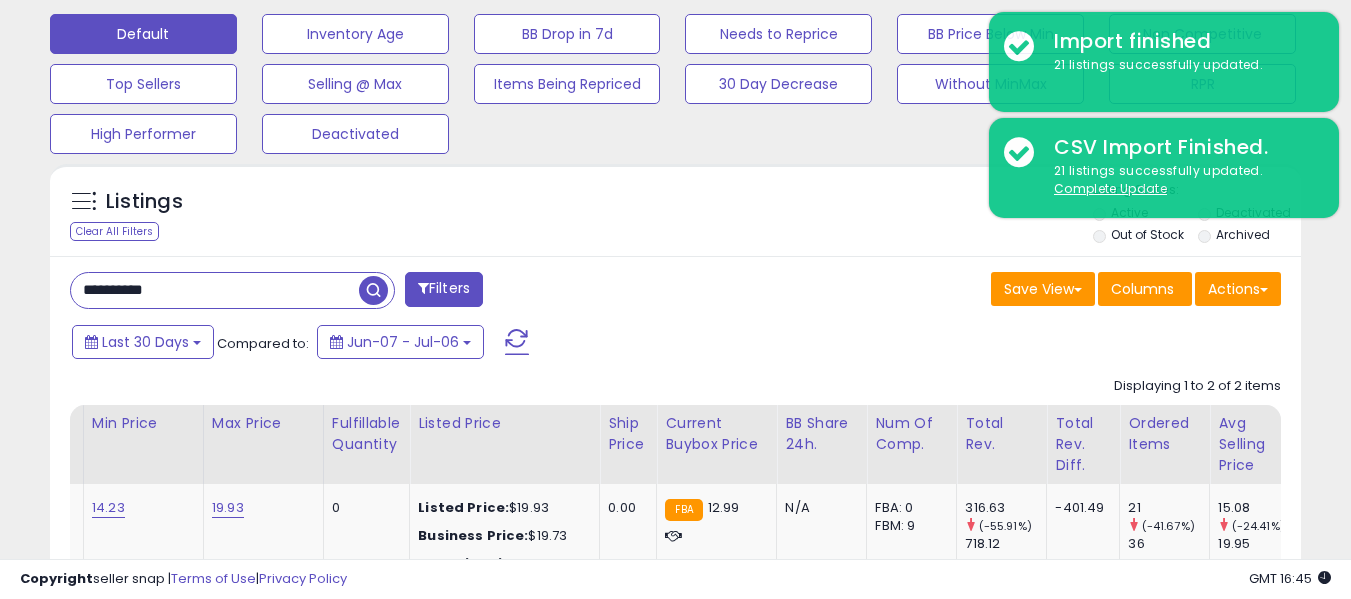 click on "**********" at bounding box center (215, 290) 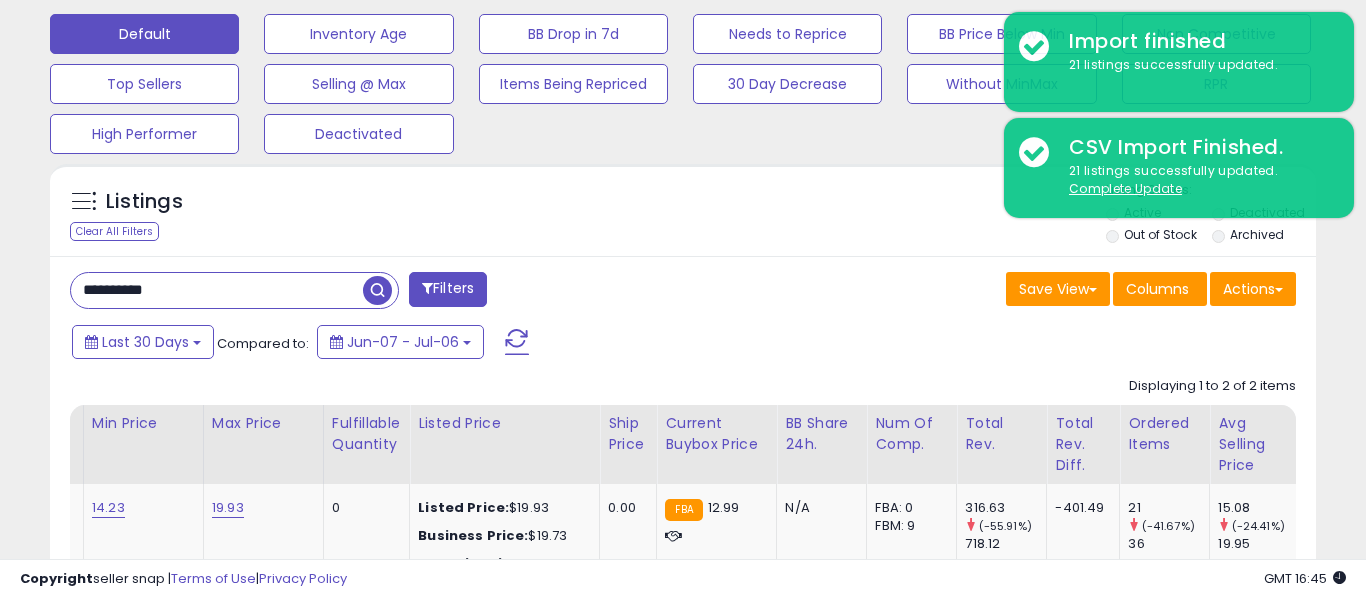 scroll, scrollTop: 999590, scrollLeft: 999267, axis: both 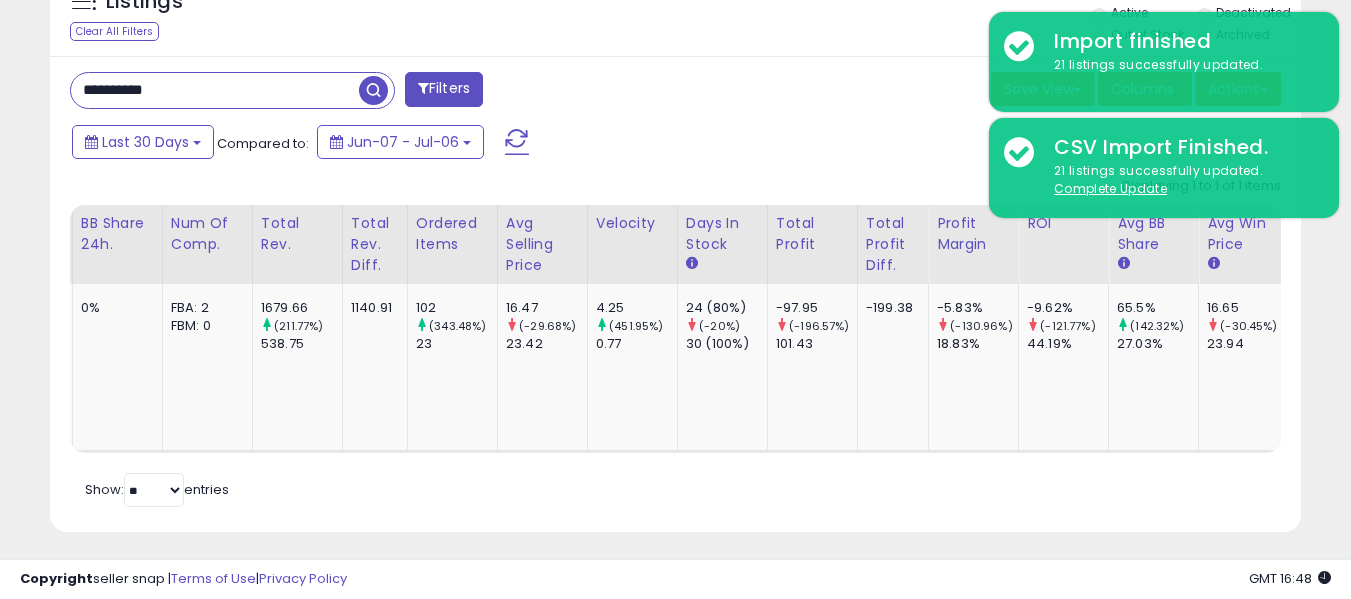 click on "**********" at bounding box center [215, 90] 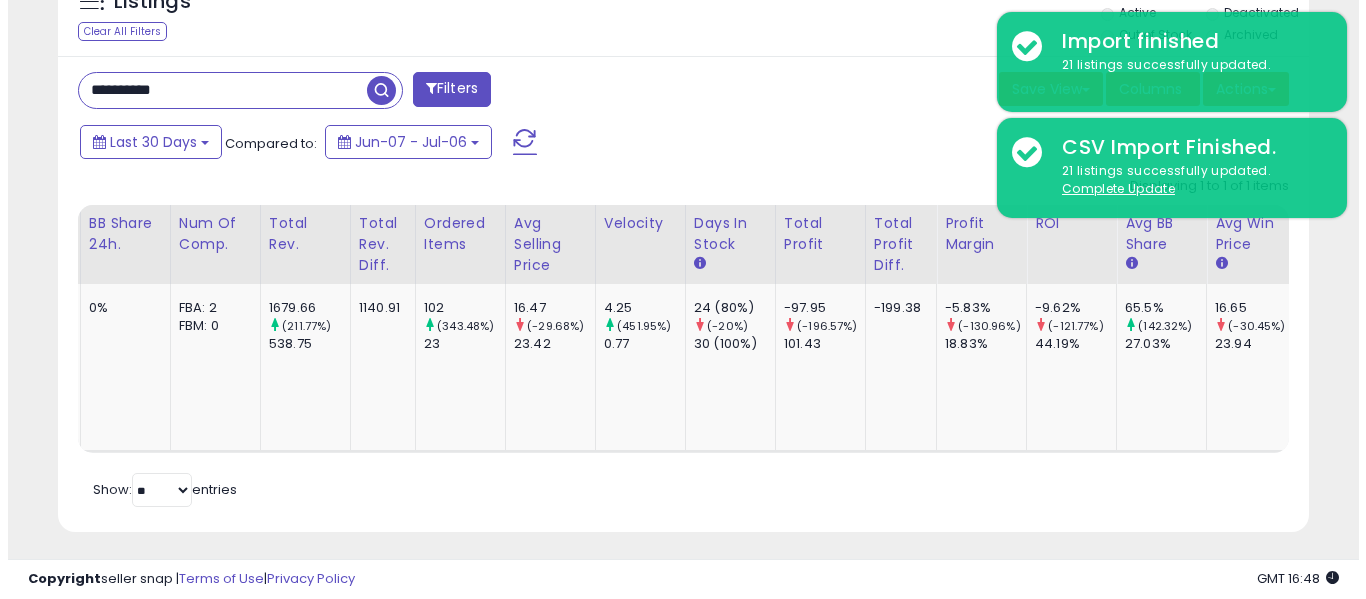 scroll, scrollTop: 671, scrollLeft: 0, axis: vertical 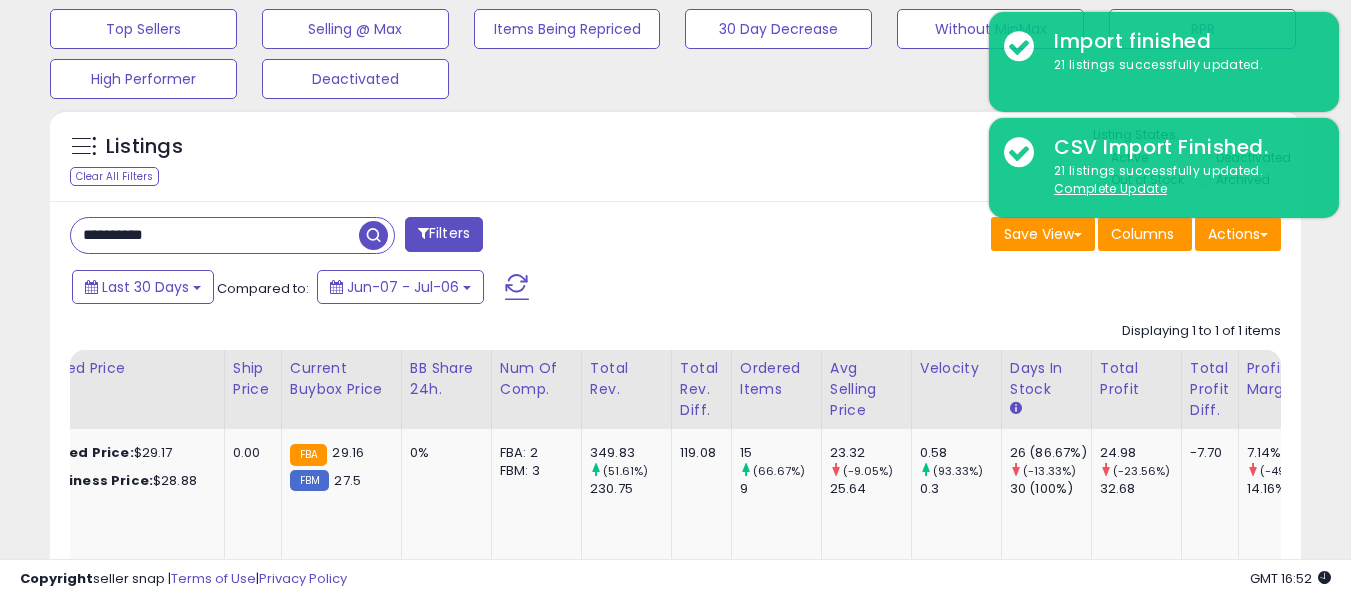 click on "**********" at bounding box center (215, 235) 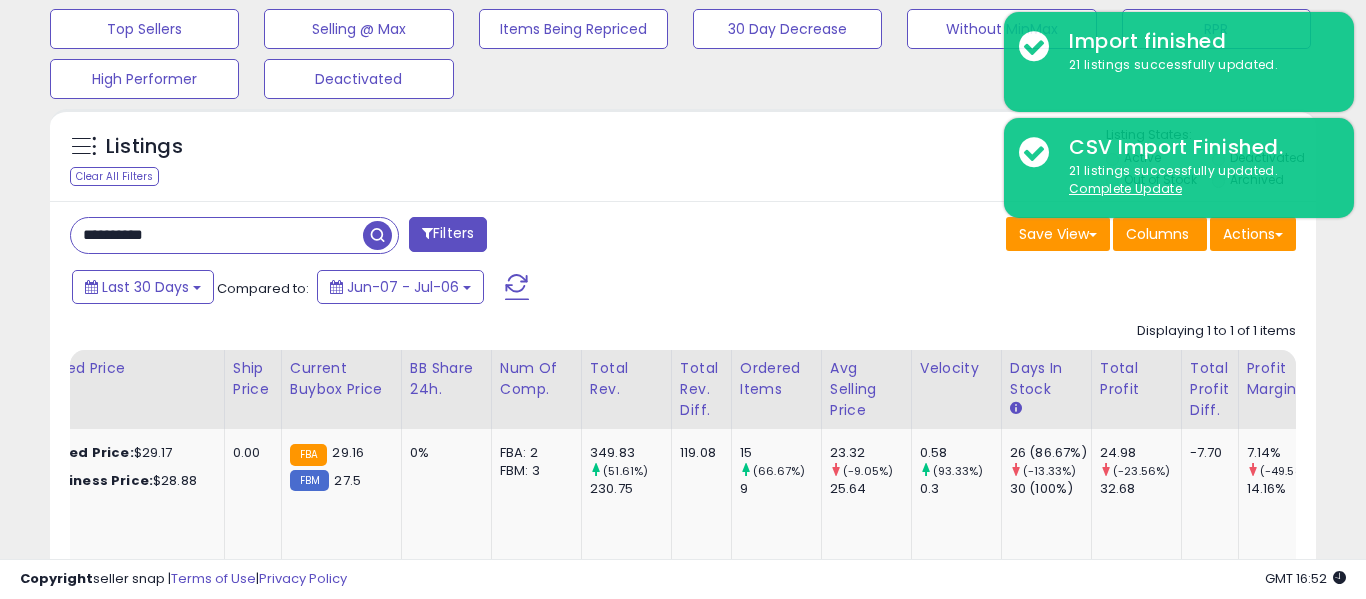 scroll, scrollTop: 999590, scrollLeft: 999267, axis: both 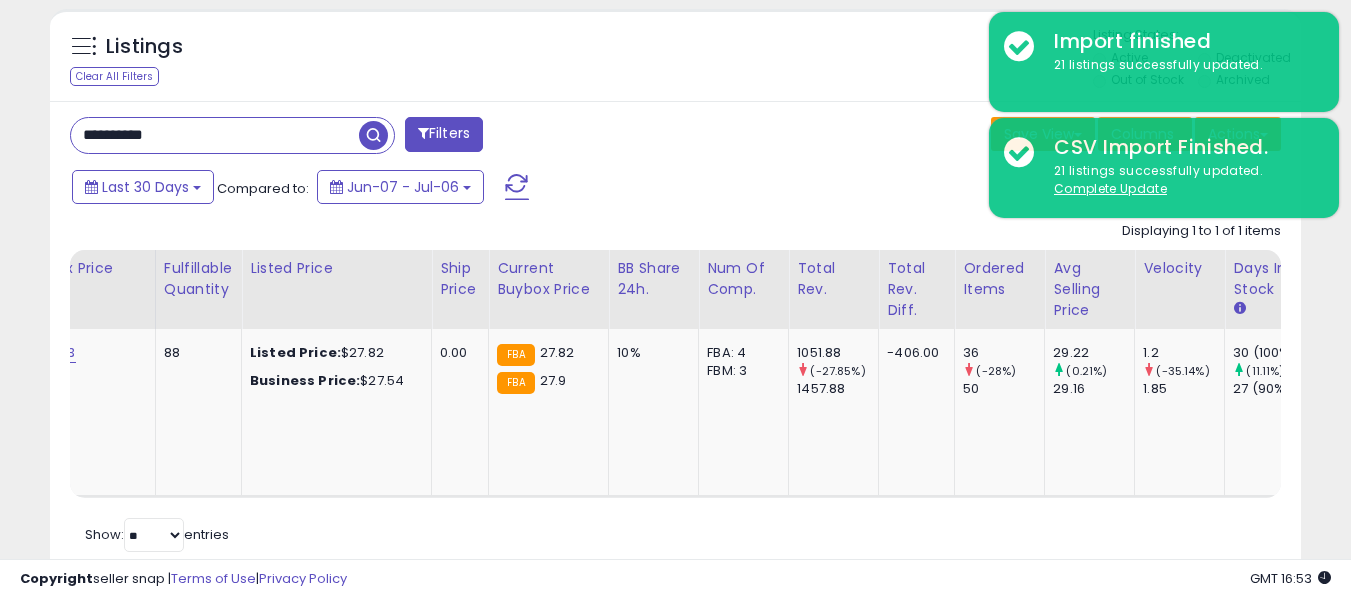 click on "**********" at bounding box center (215, 135) 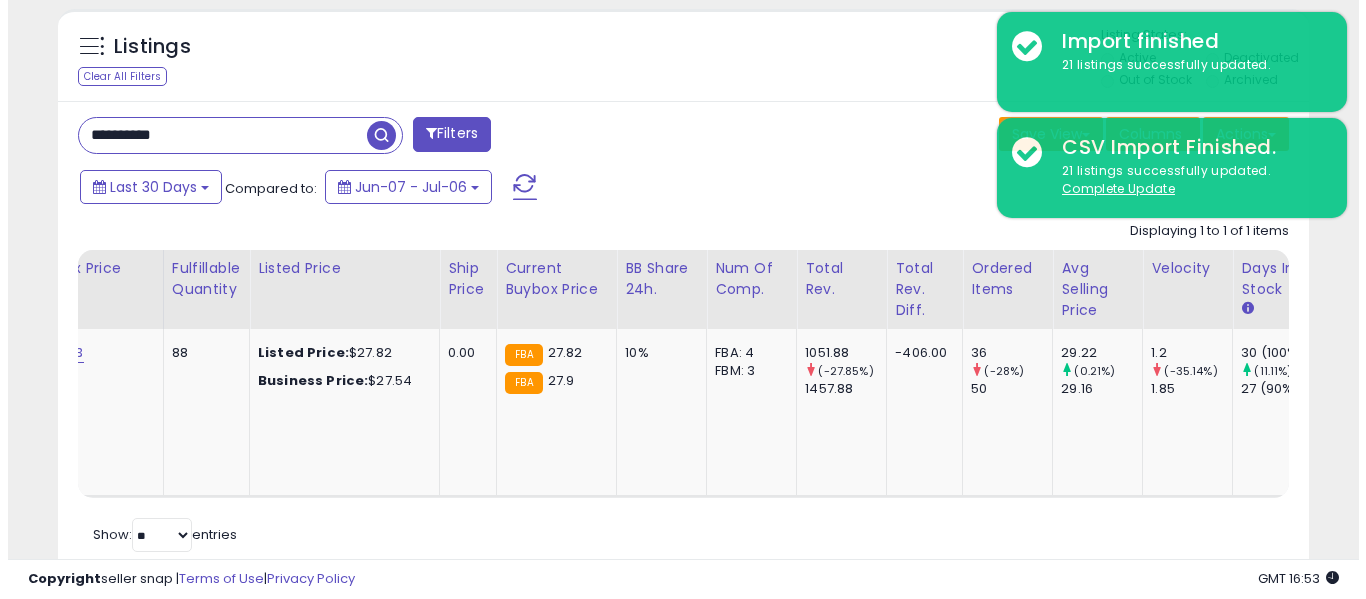 scroll, scrollTop: 671, scrollLeft: 0, axis: vertical 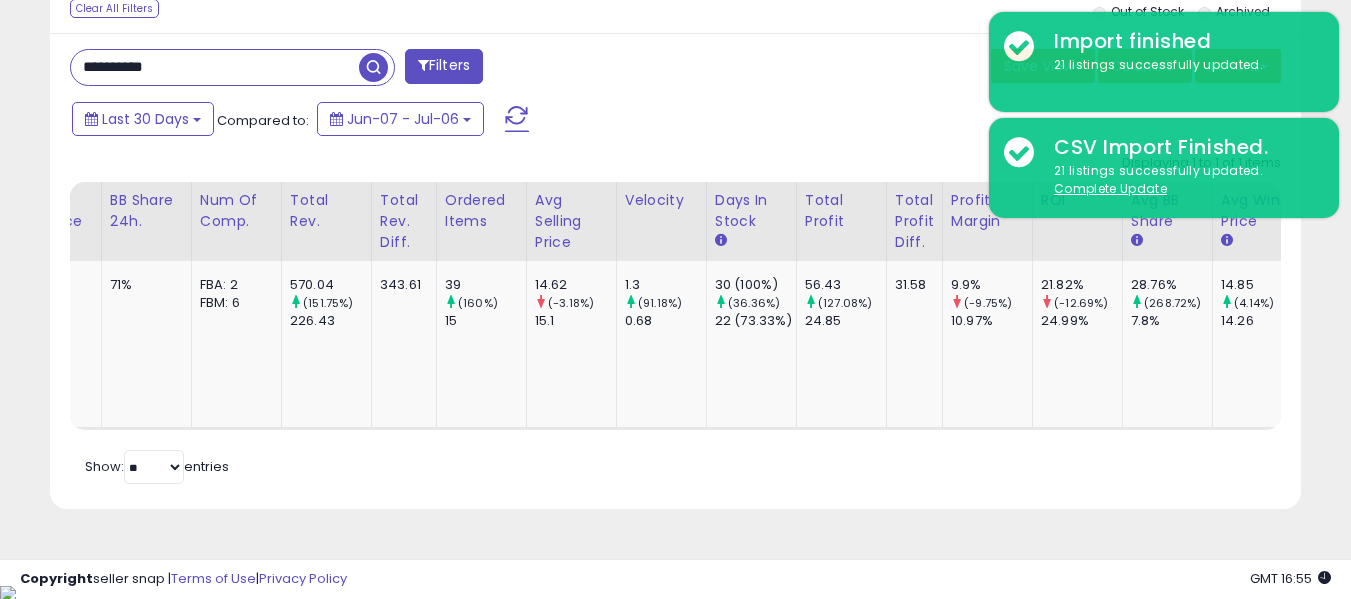 click on "**********" at bounding box center (215, 67) 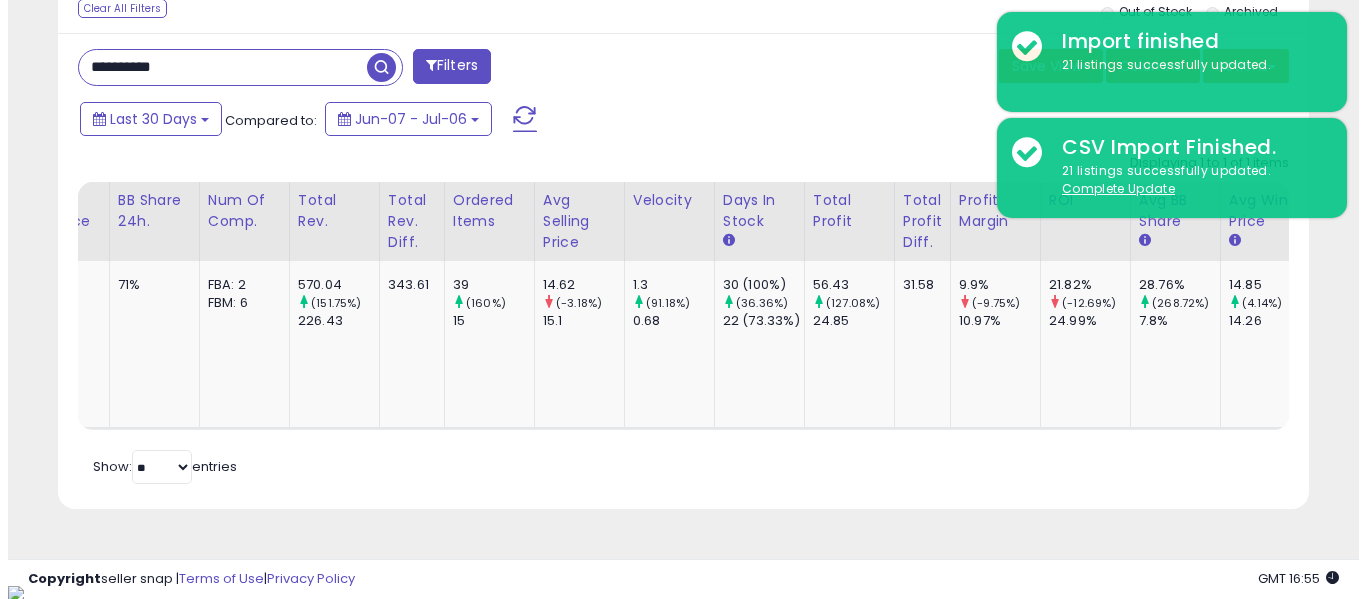scroll, scrollTop: 671, scrollLeft: 0, axis: vertical 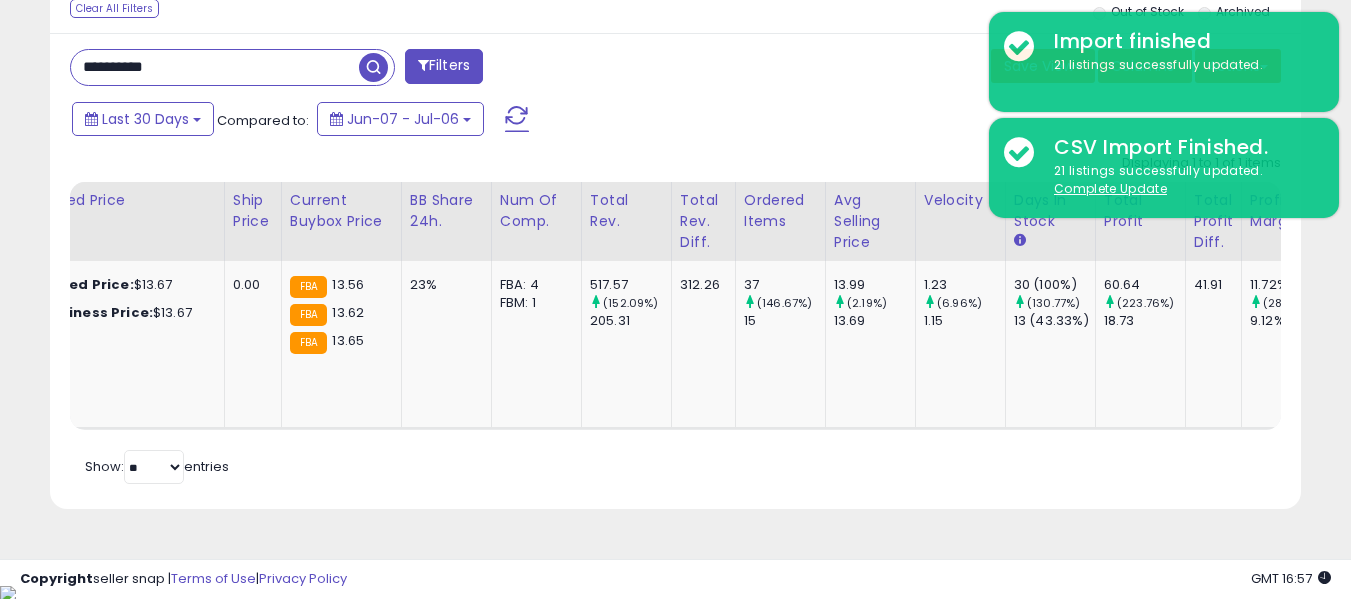 click on "**********" at bounding box center (215, 67) 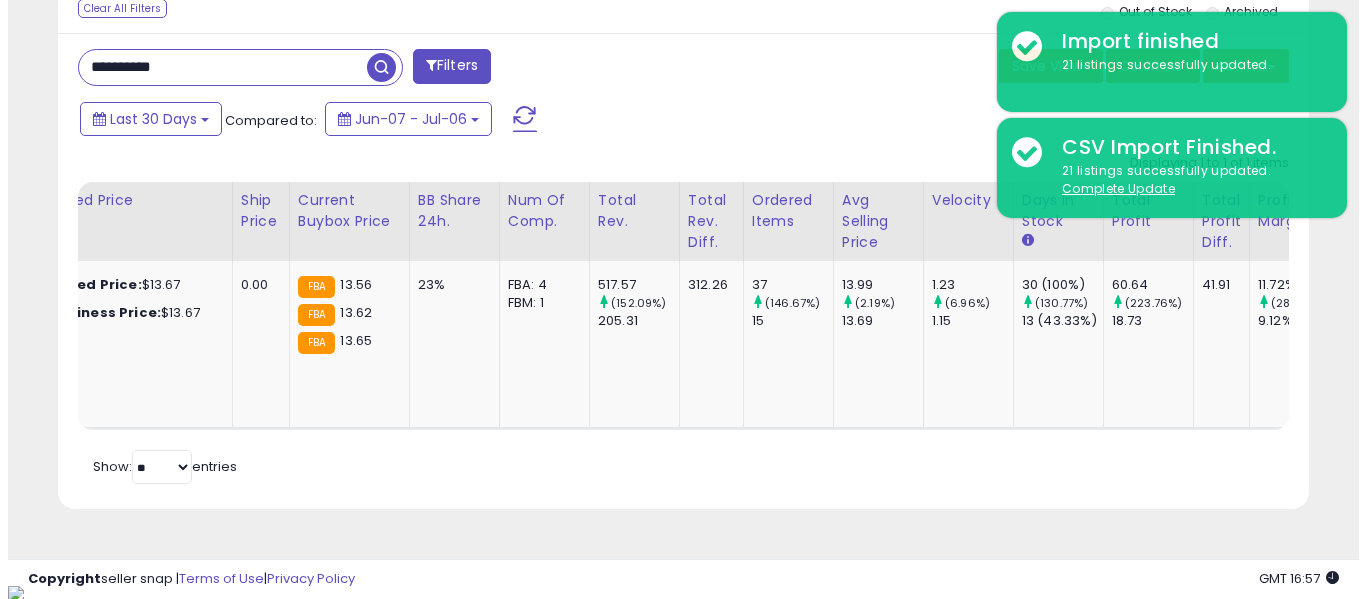 scroll, scrollTop: 671, scrollLeft: 0, axis: vertical 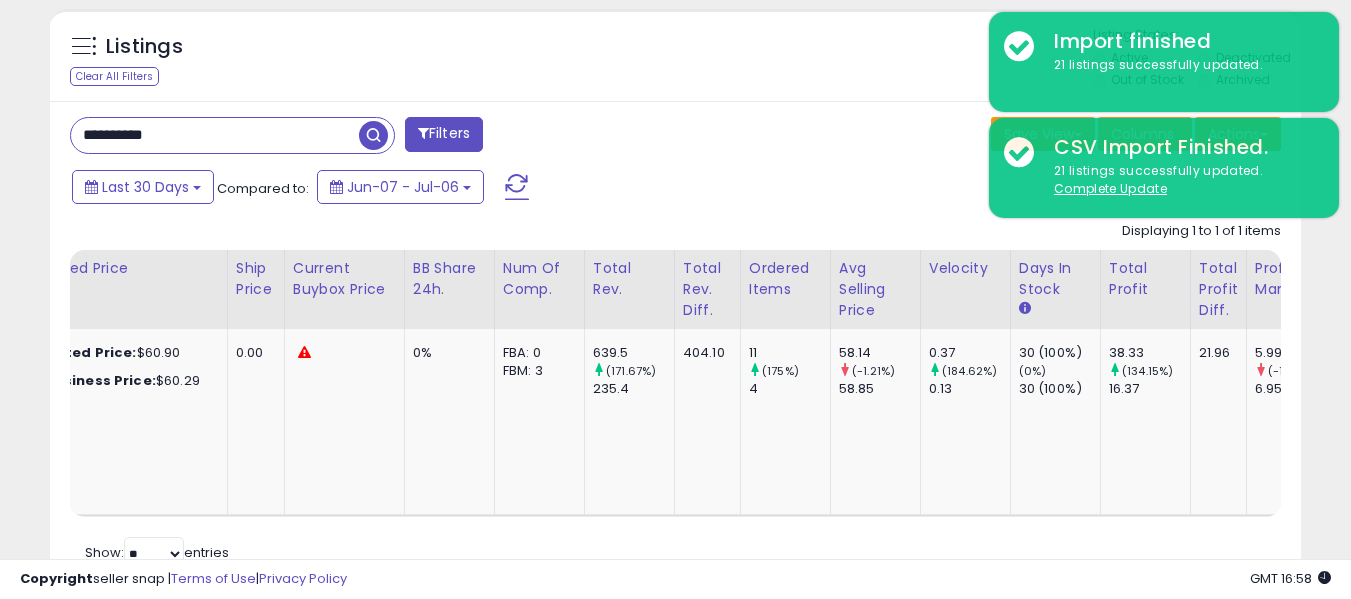 click on "**********" at bounding box center [215, 135] 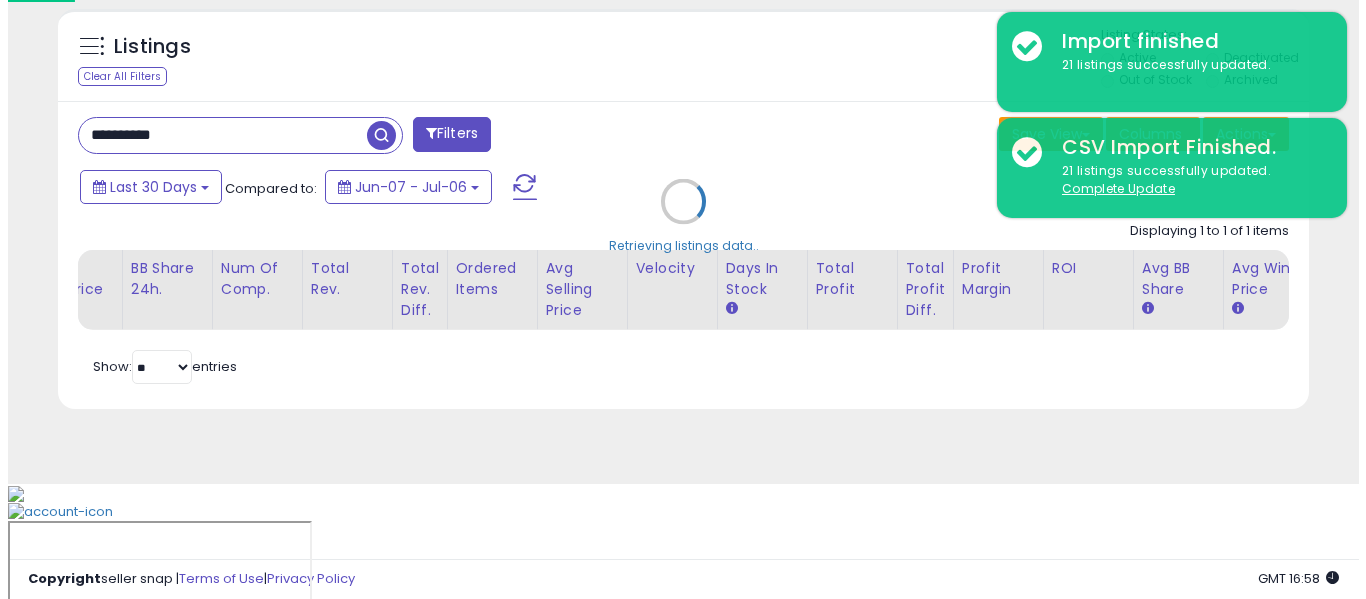 scroll, scrollTop: 671, scrollLeft: 0, axis: vertical 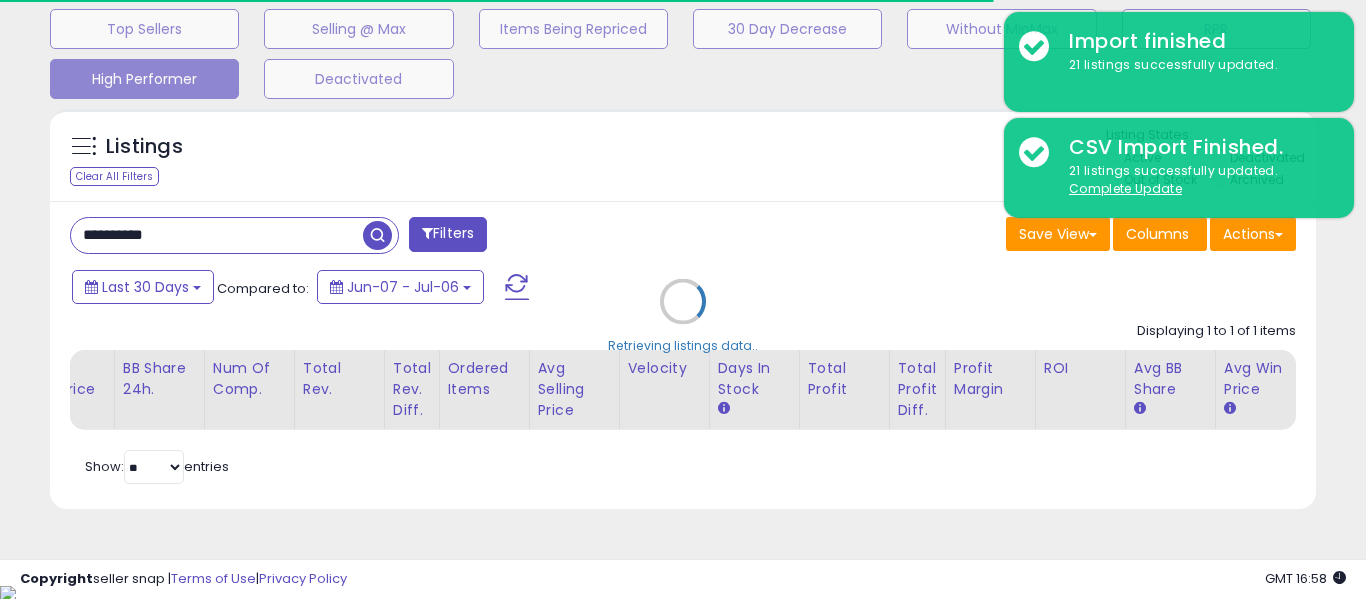 type on "**********" 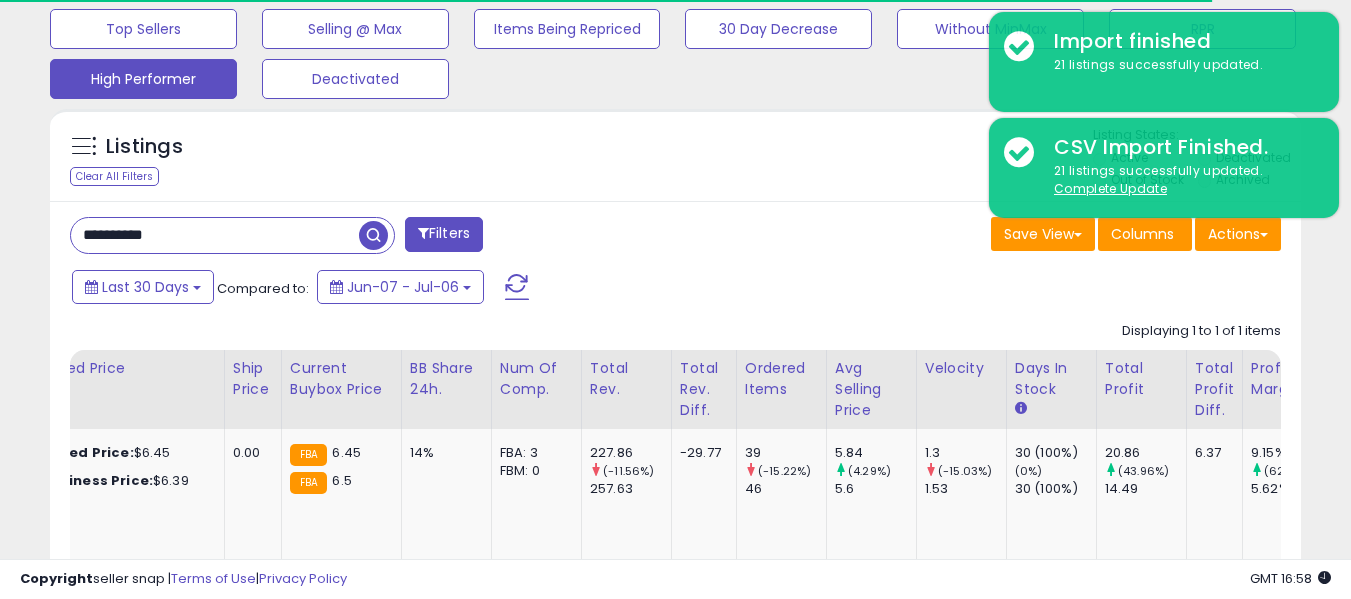 scroll, scrollTop: 410, scrollLeft: 724, axis: both 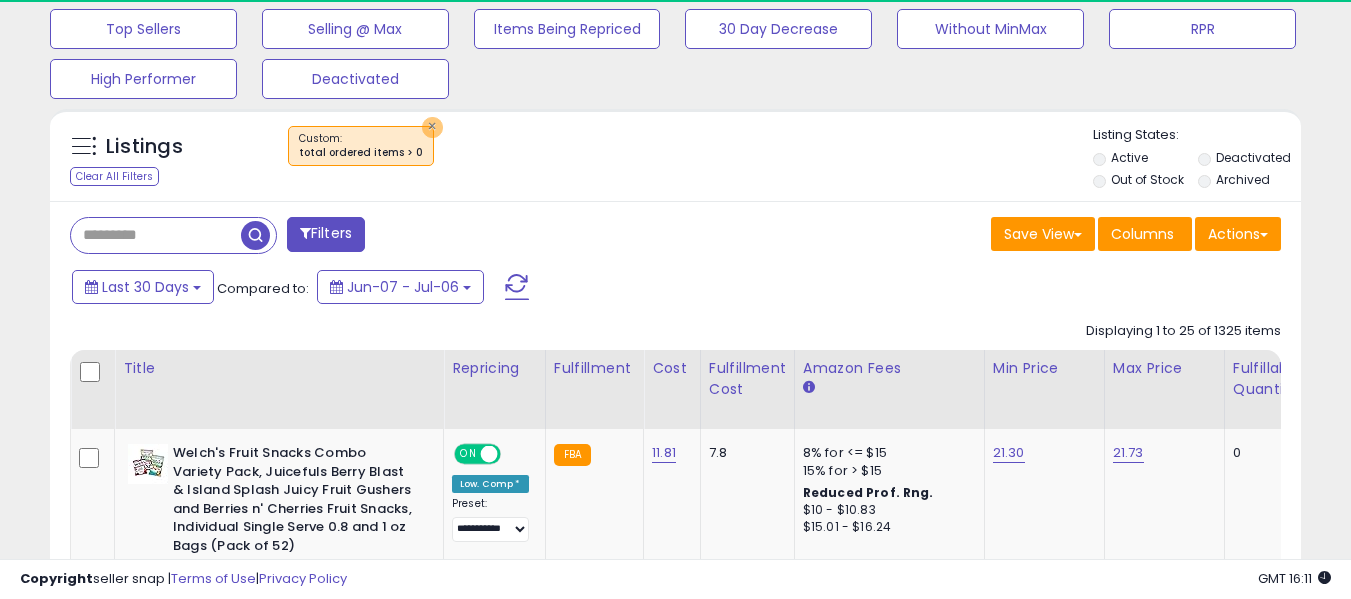 click on "×" at bounding box center [432, 127] 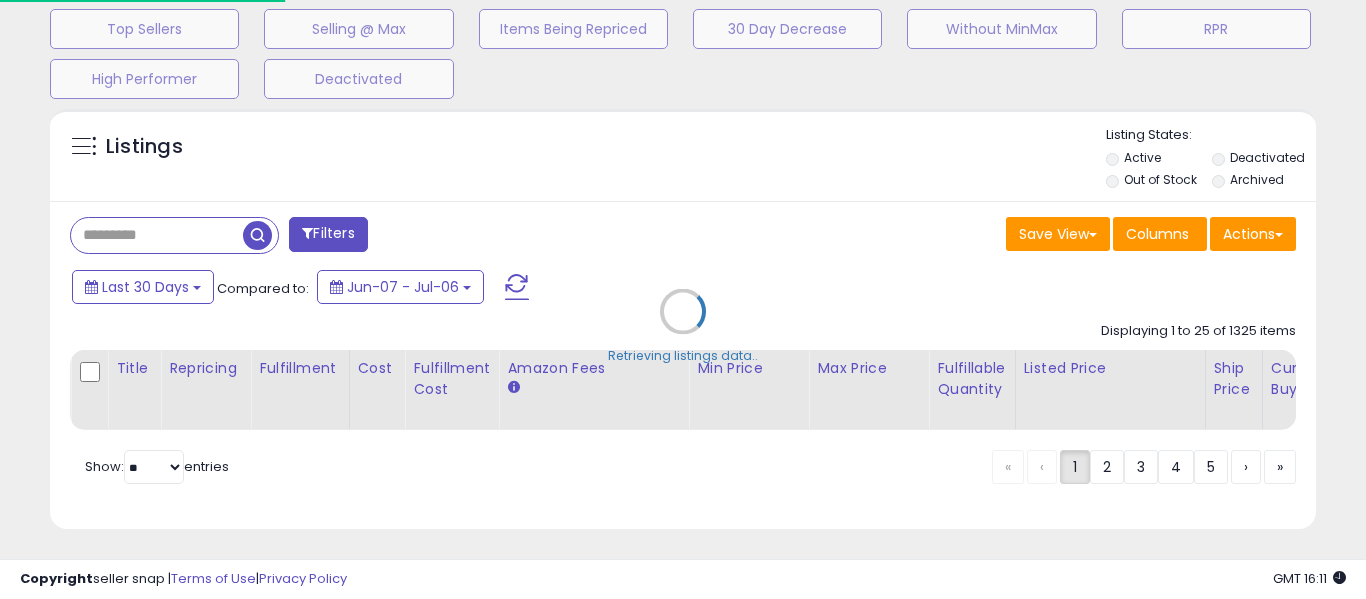 scroll, scrollTop: 999590, scrollLeft: 999267, axis: both 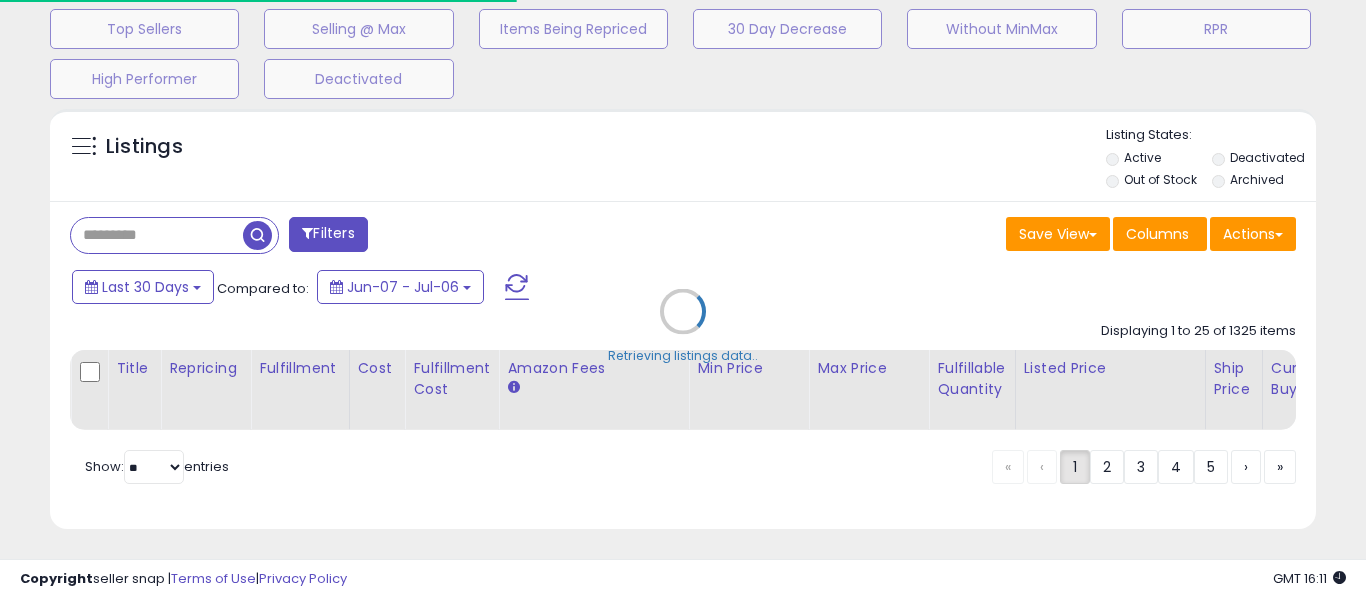 click on "Retrieving listings data.." at bounding box center [683, 326] 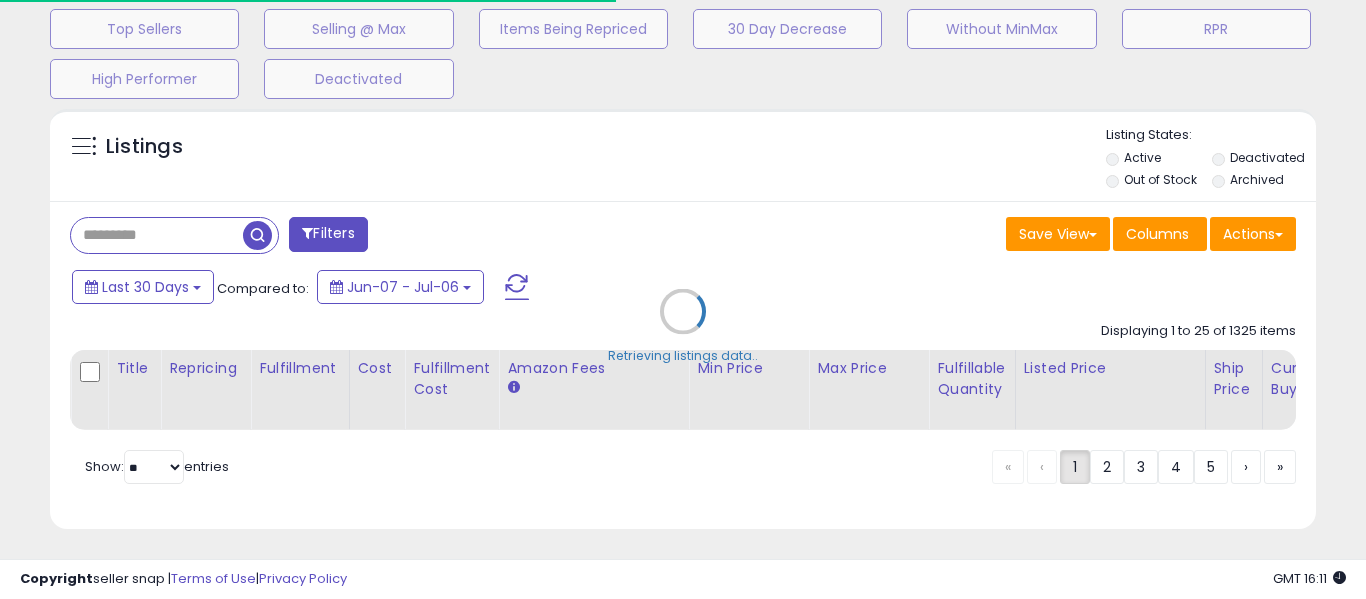 click on "Retrieving listings data.." at bounding box center (683, 326) 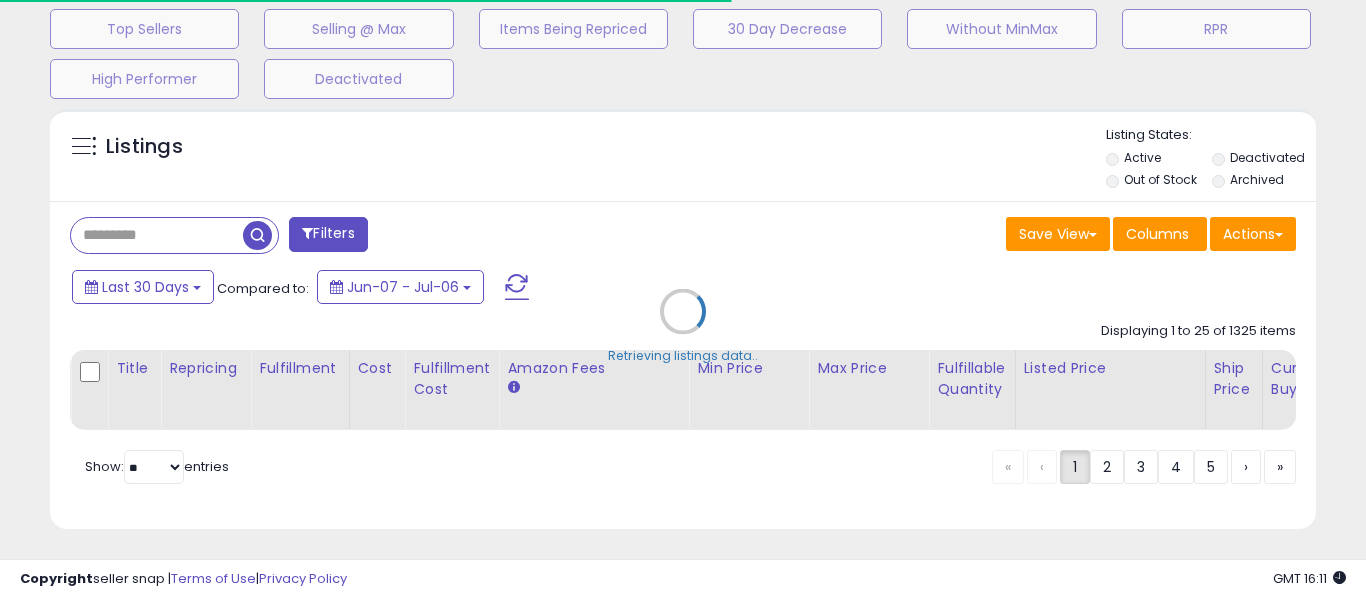 click on "Retrieving listings data.." at bounding box center [683, 326] 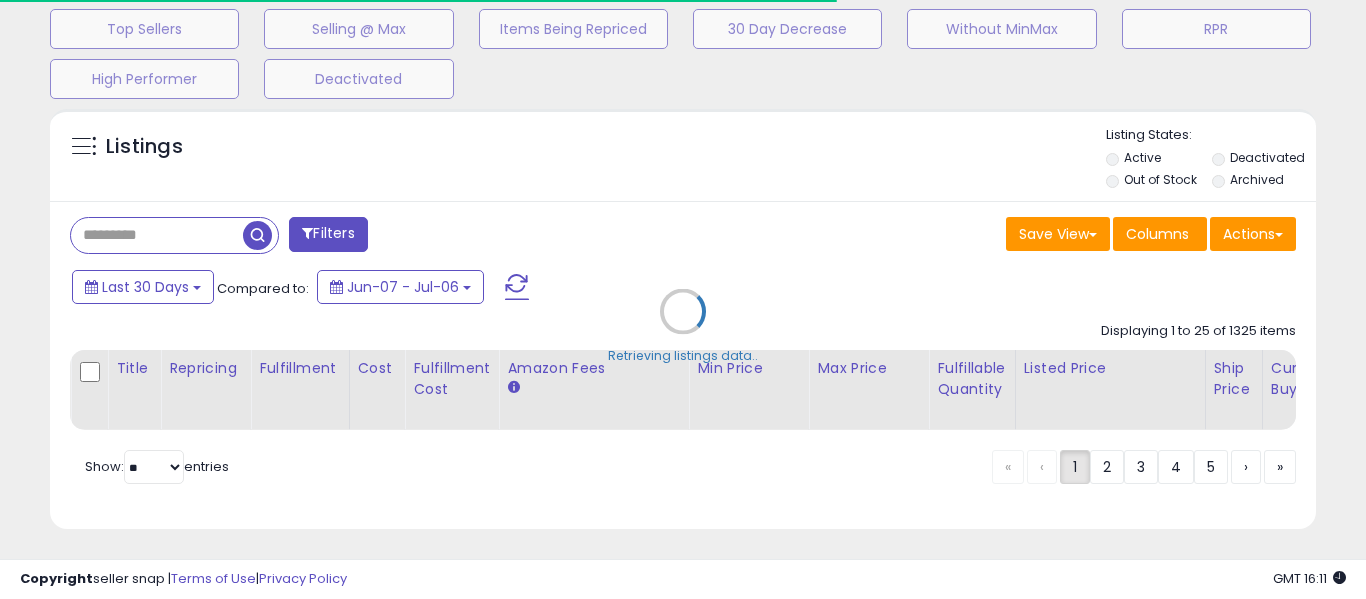 click on "Retrieving listings data.." at bounding box center (683, 326) 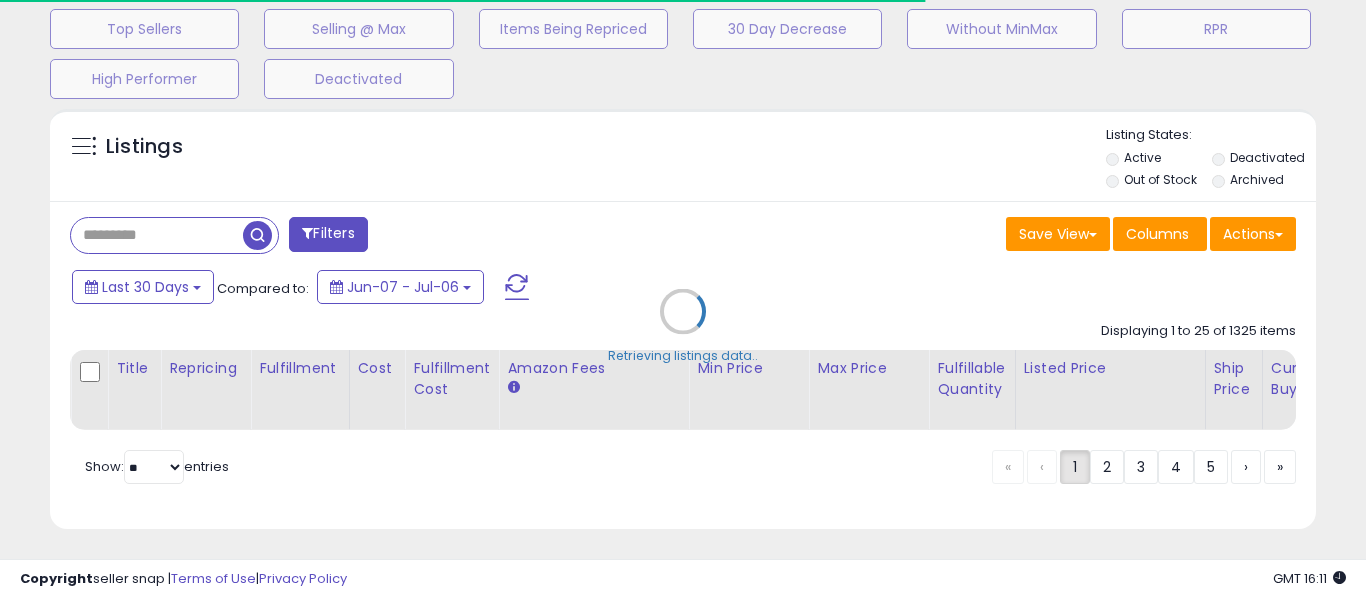 click on "Retrieving listings data.." at bounding box center [683, 326] 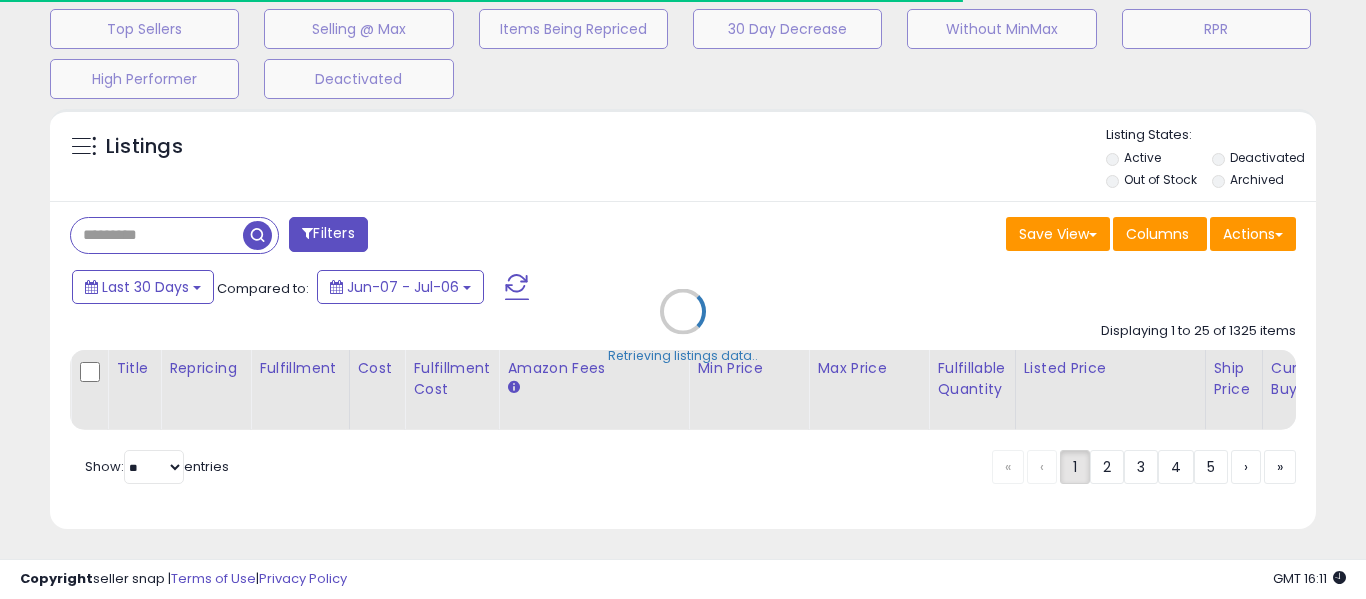 click on "Retrieving listings data.." at bounding box center (683, 326) 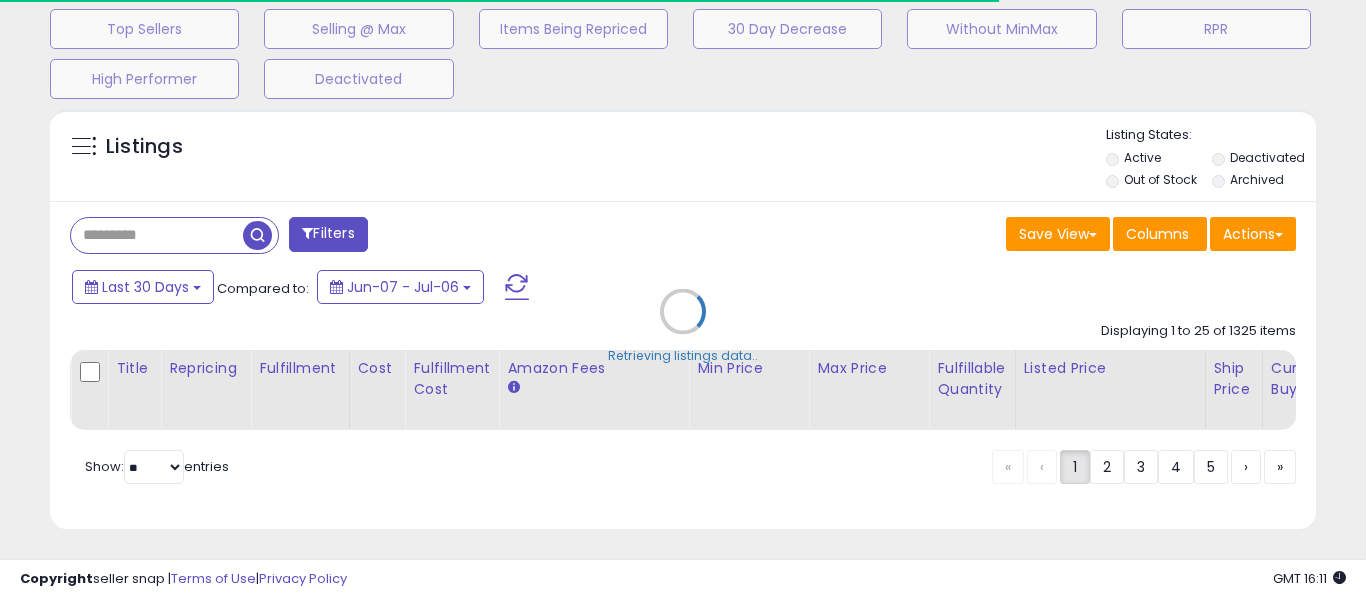 click on "Retrieving listings data.." at bounding box center (683, 326) 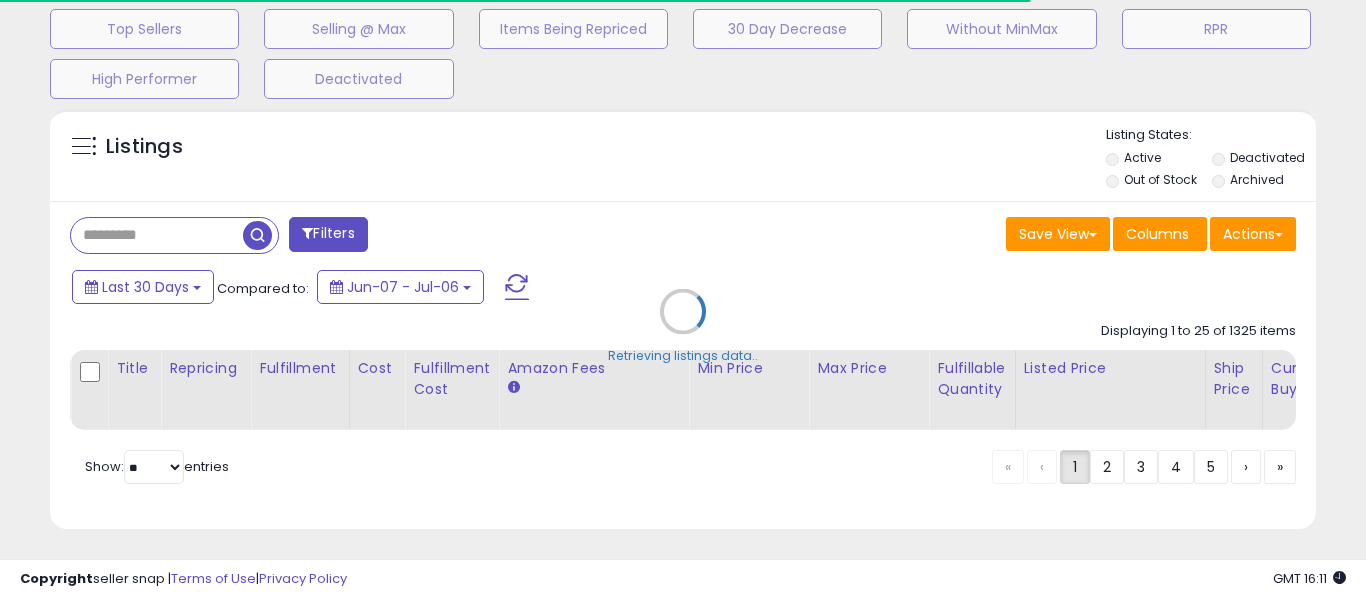 click on "Retrieving listings data.." at bounding box center [683, 326] 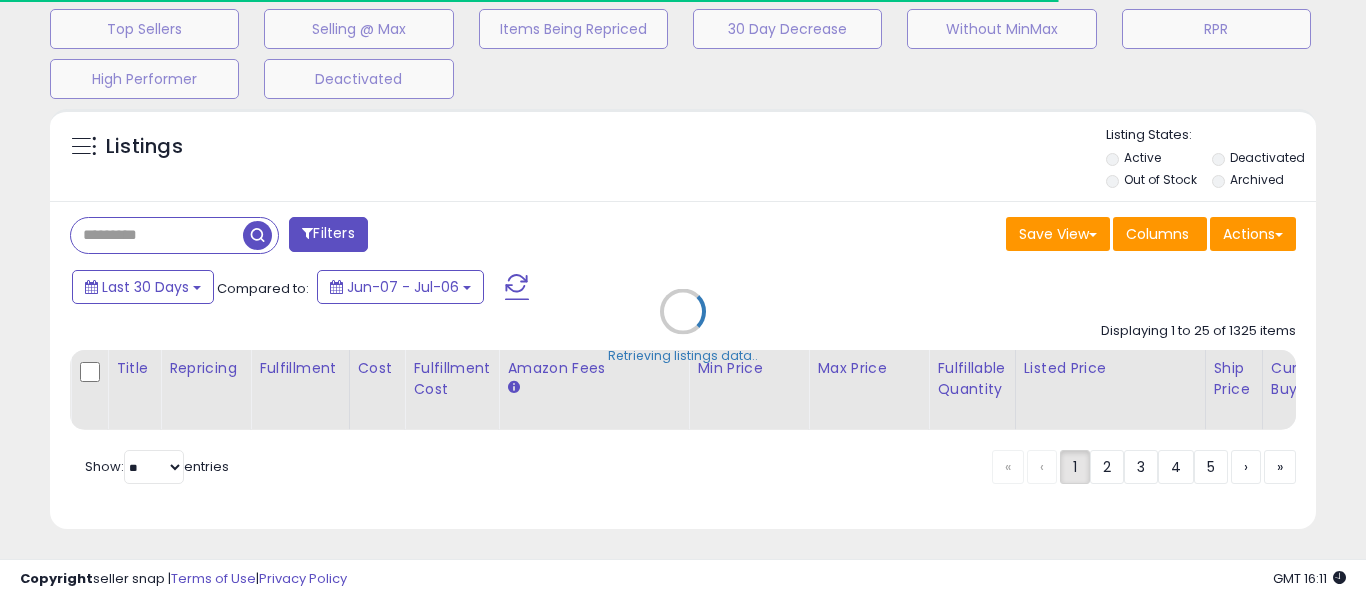 click on "Retrieving listings data.." at bounding box center (683, 326) 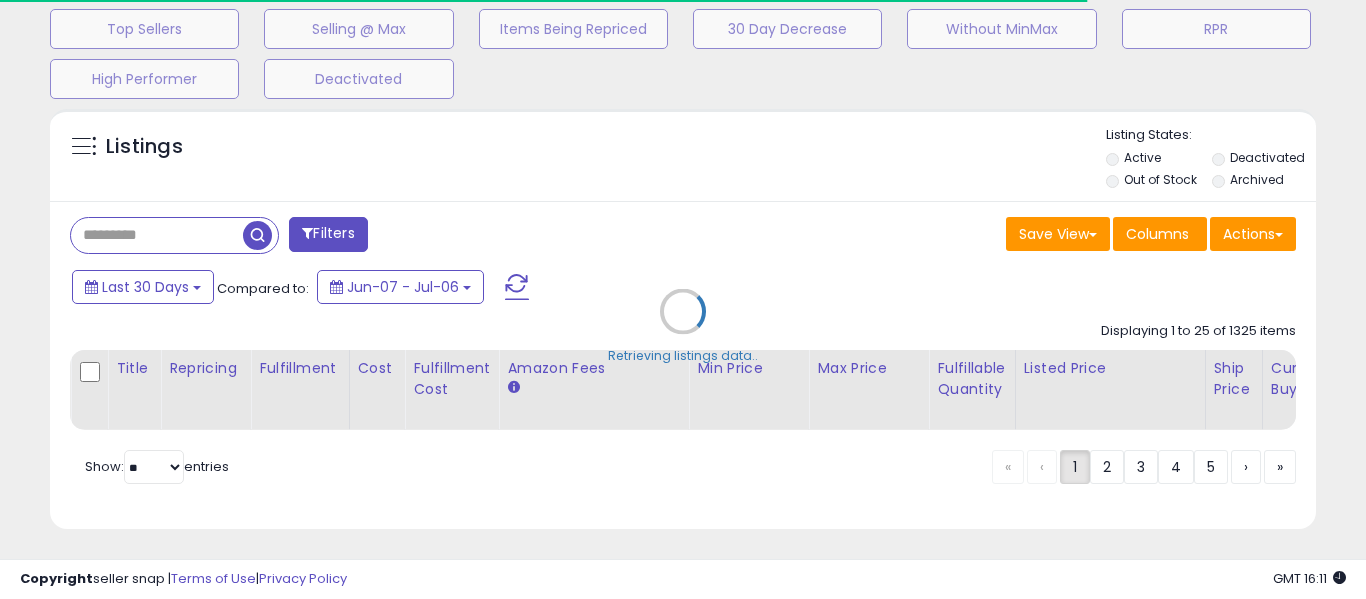 click on "Retrieving listings data.." at bounding box center (683, 326) 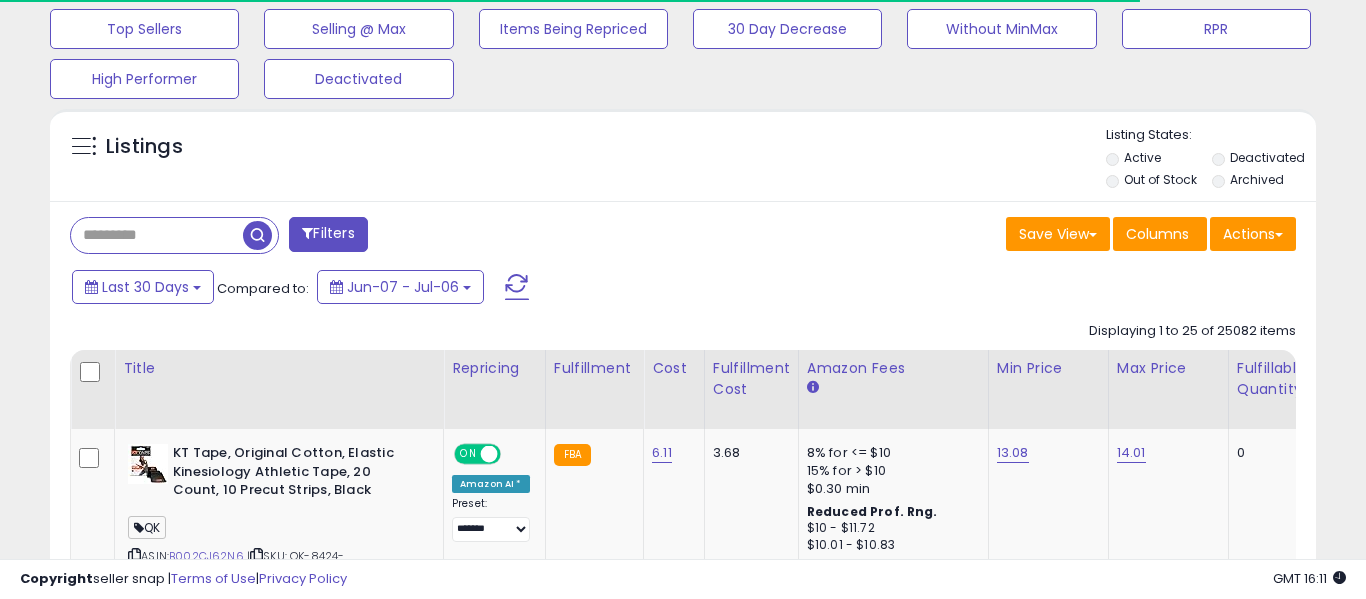 click at bounding box center (157, 235) 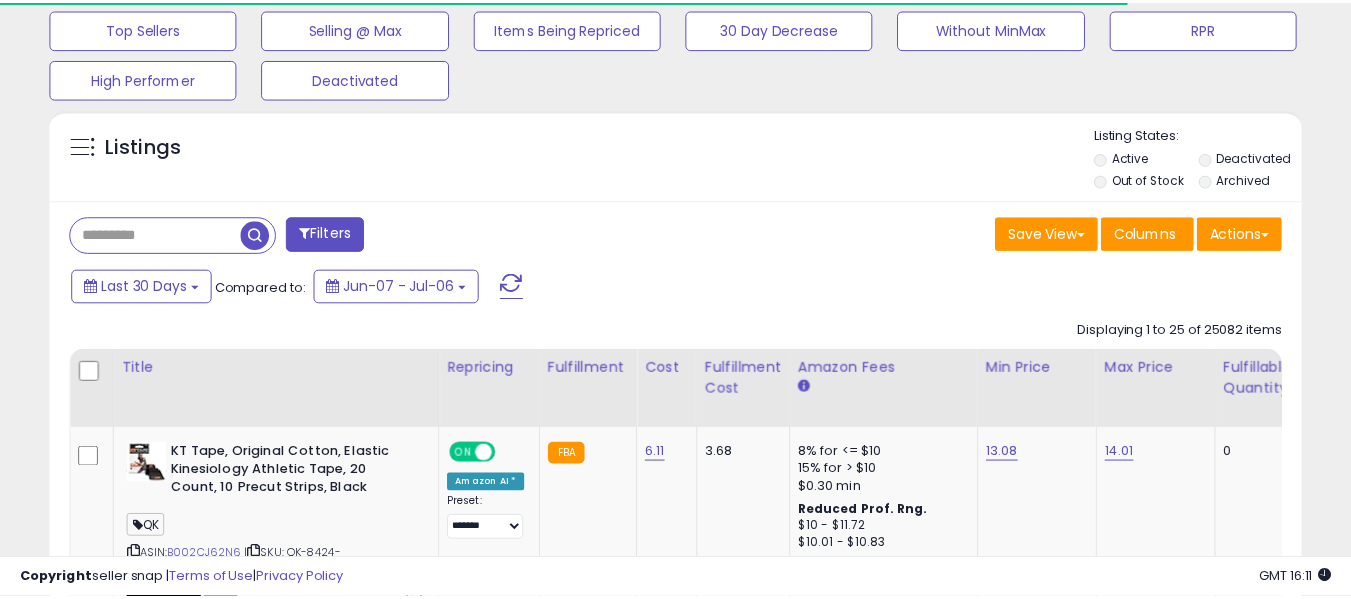 scroll, scrollTop: 410, scrollLeft: 724, axis: both 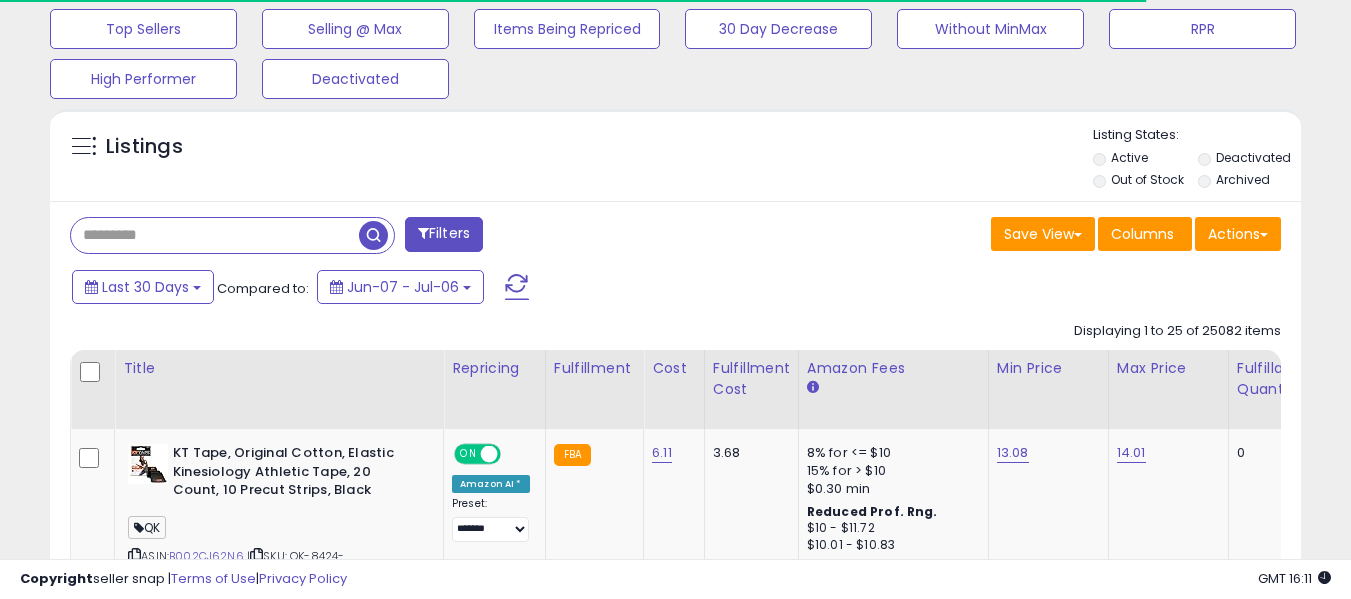 click at bounding box center (215, 235) 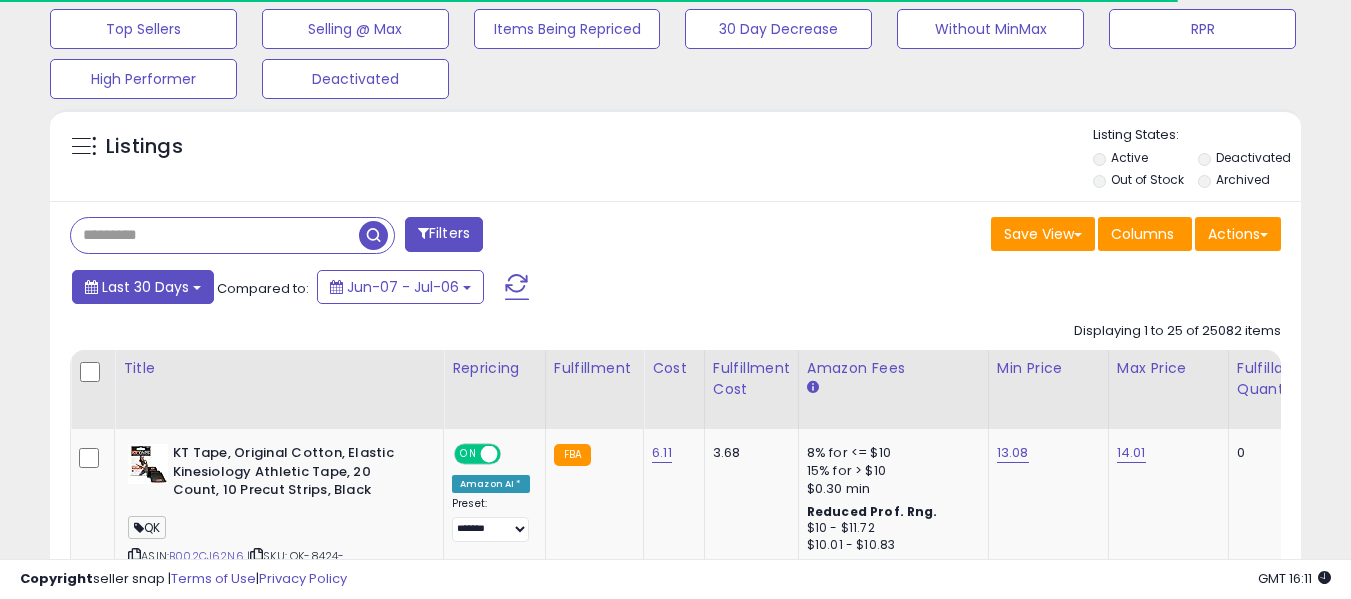 paste on "**********" 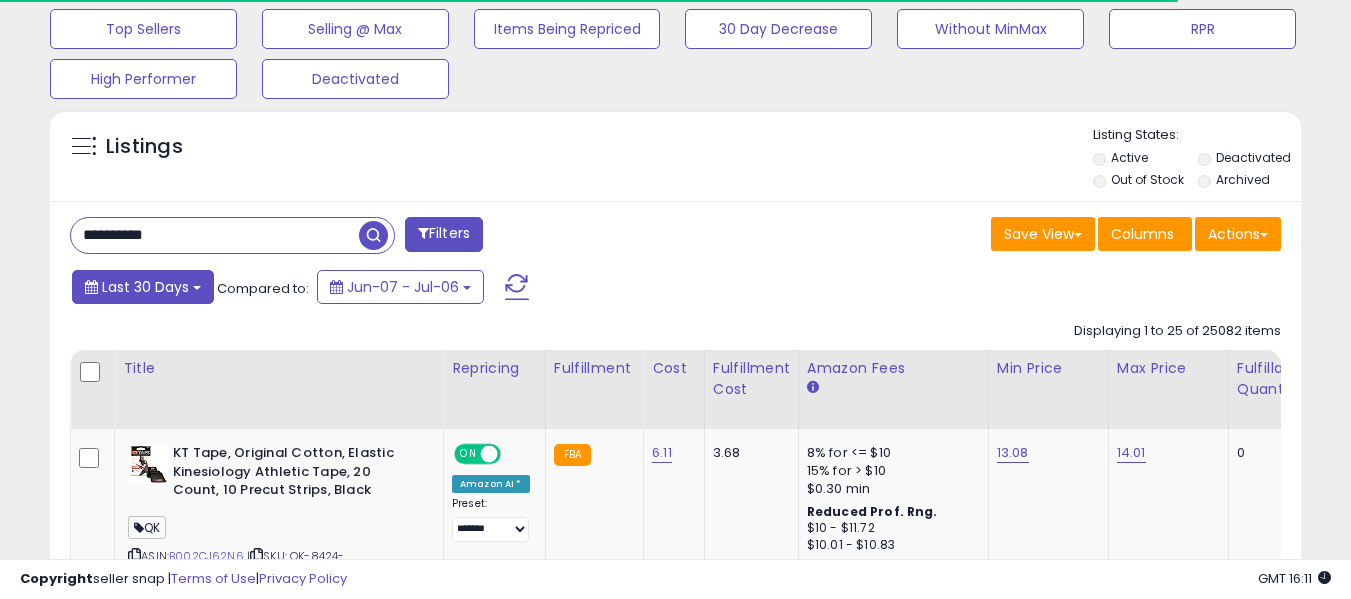 type on "**********" 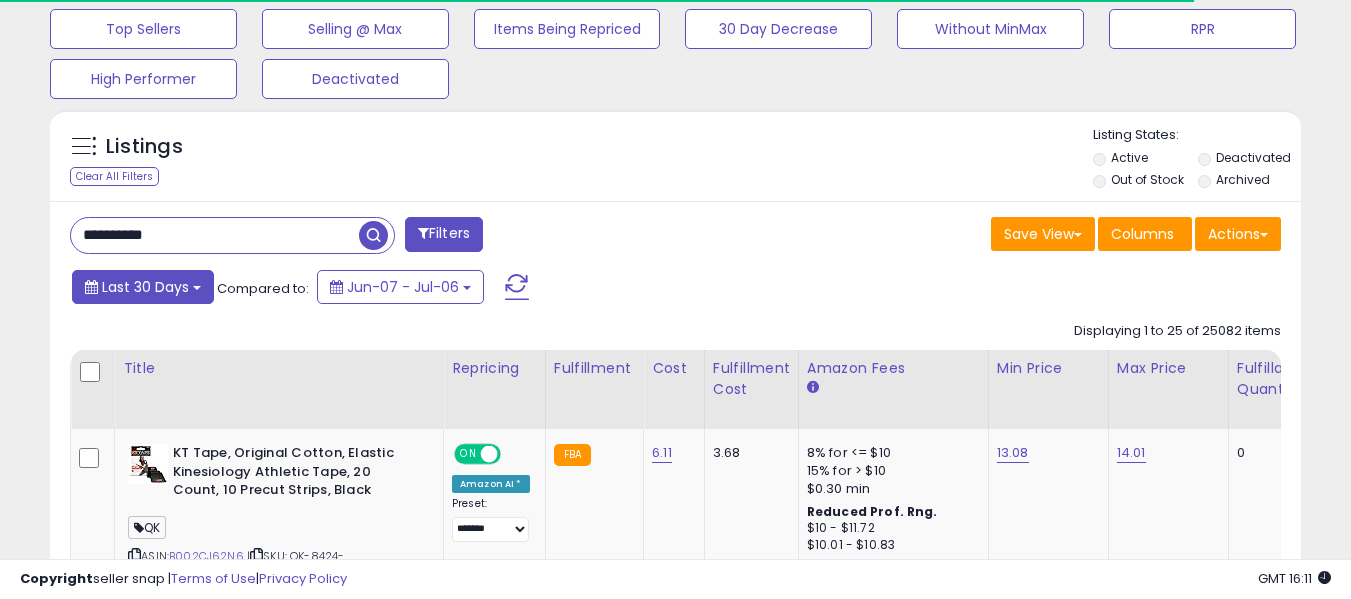 drag, startPoint x: 133, startPoint y: 287, endPoint x: 197, endPoint y: 520, distance: 241.62988 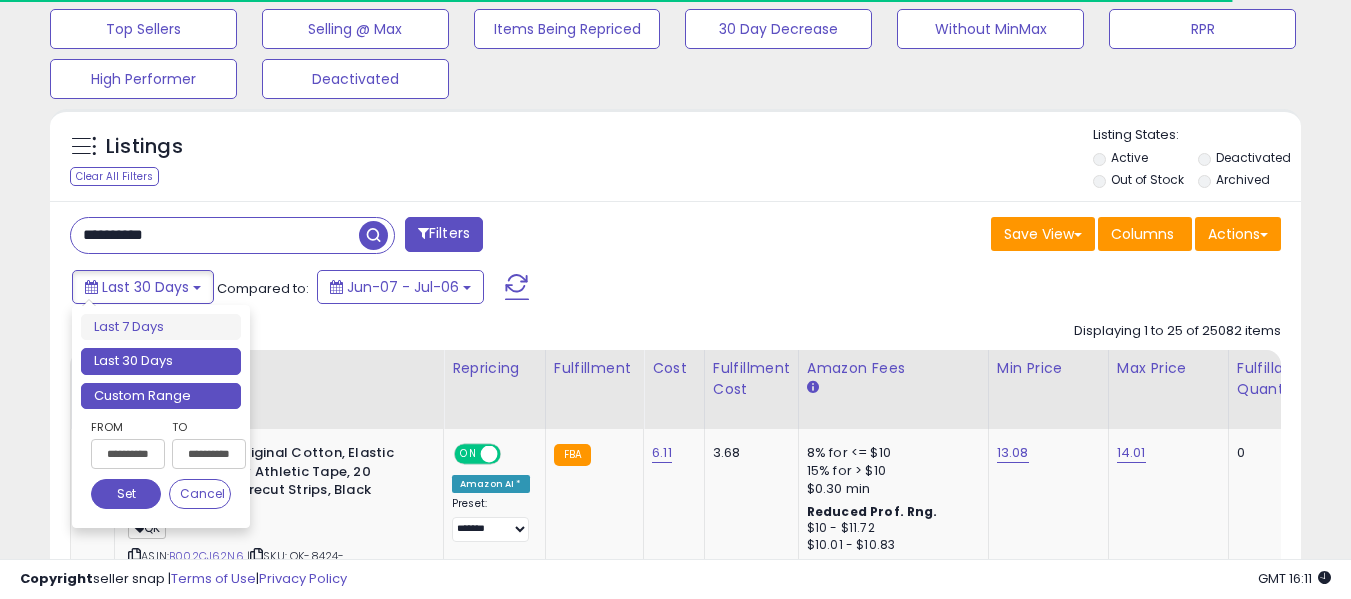 click on "**********" at bounding box center [161, 417] 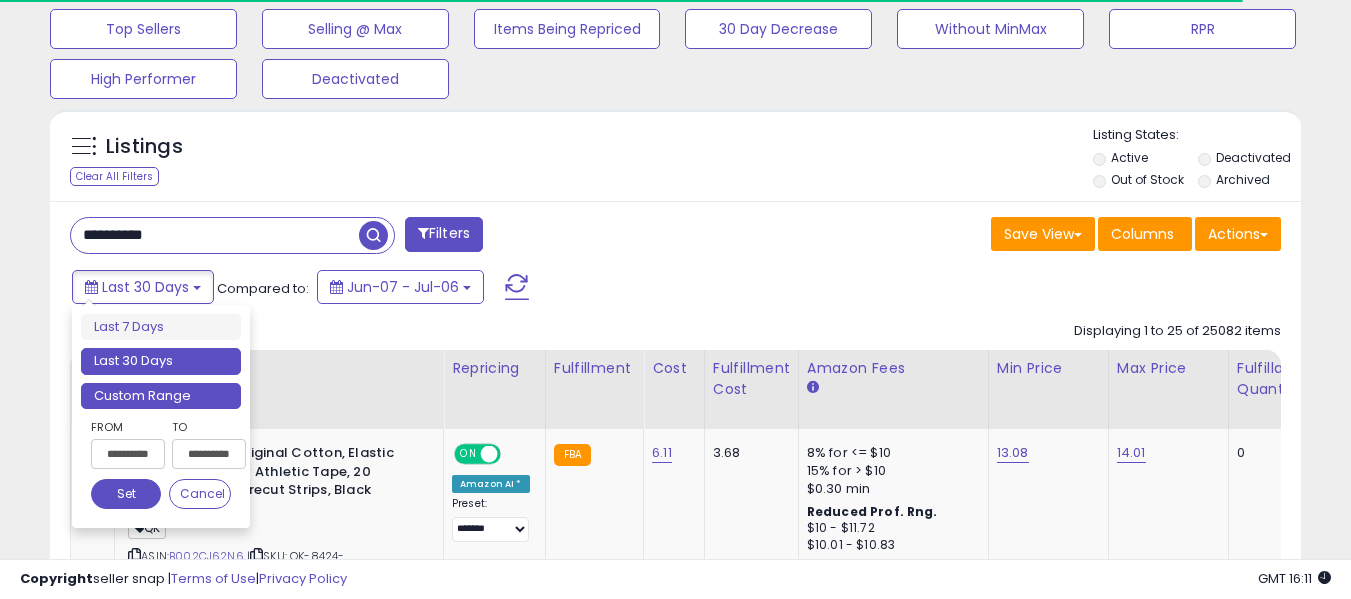 click on "Custom Range" at bounding box center [161, 396] 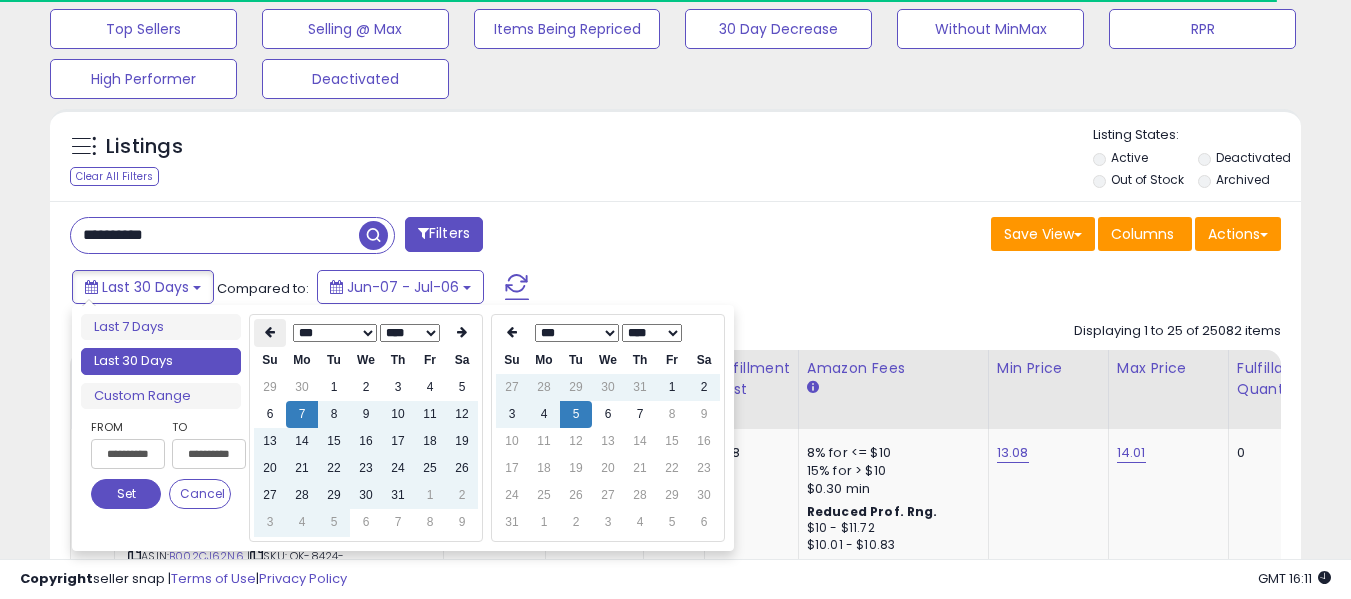 click at bounding box center [270, 332] 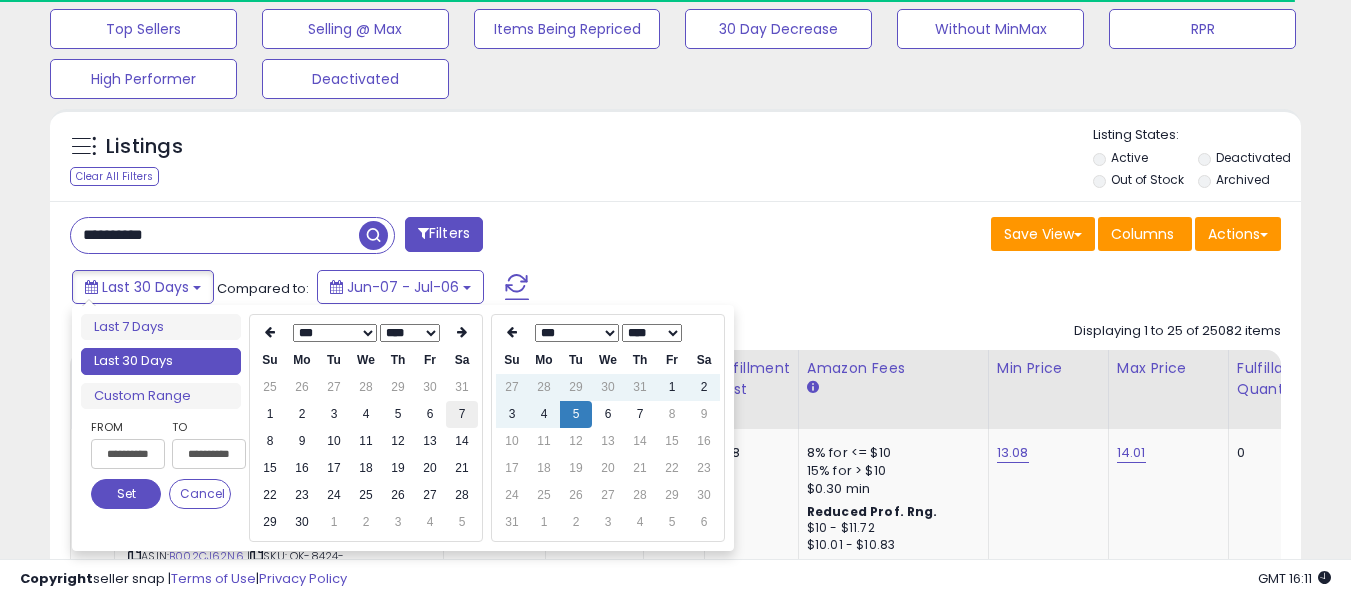 click on "7" at bounding box center (462, 414) 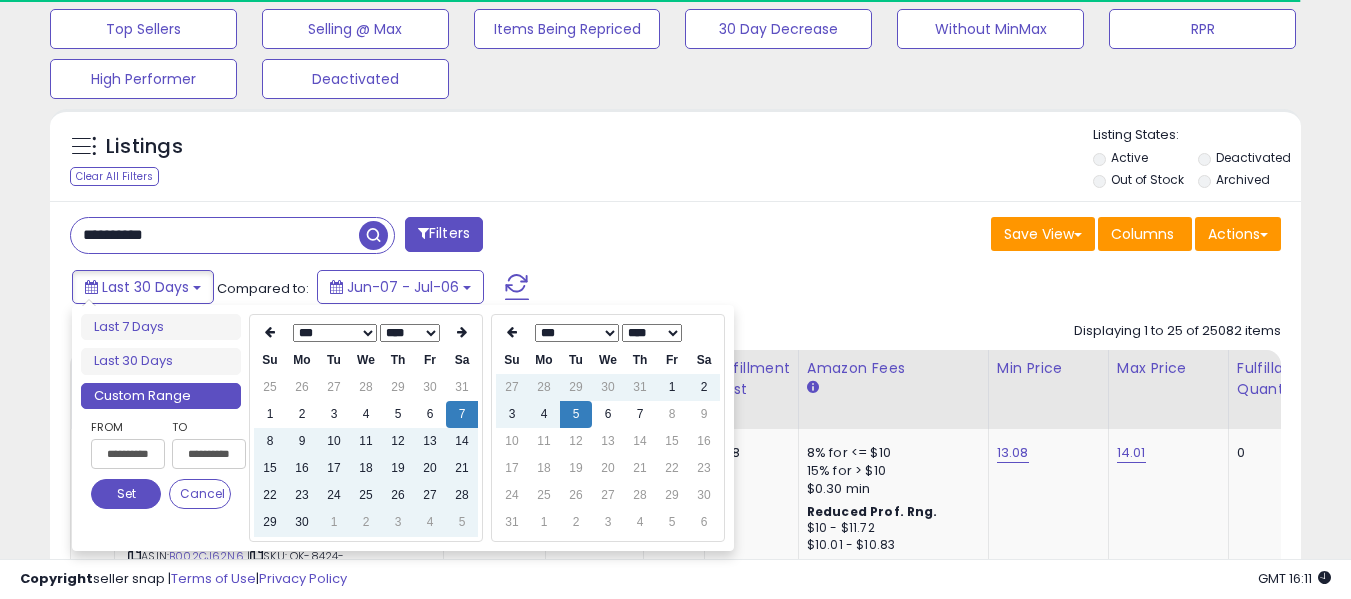 type on "**********" 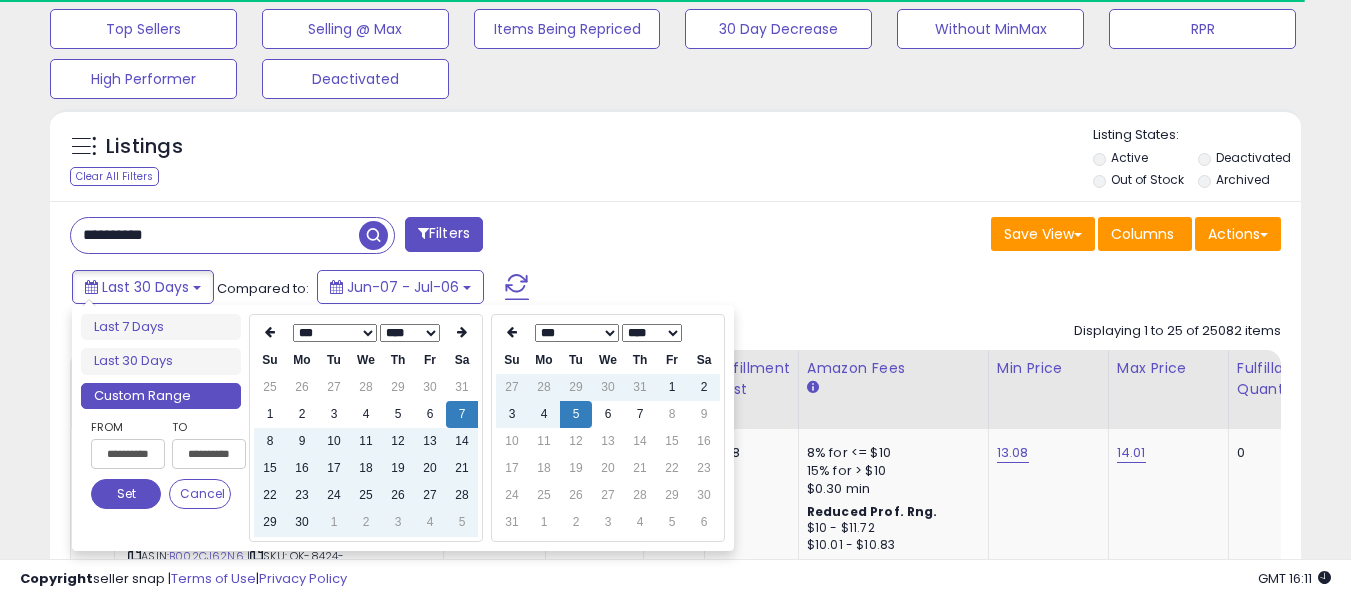 click on "Set" at bounding box center (126, 494) 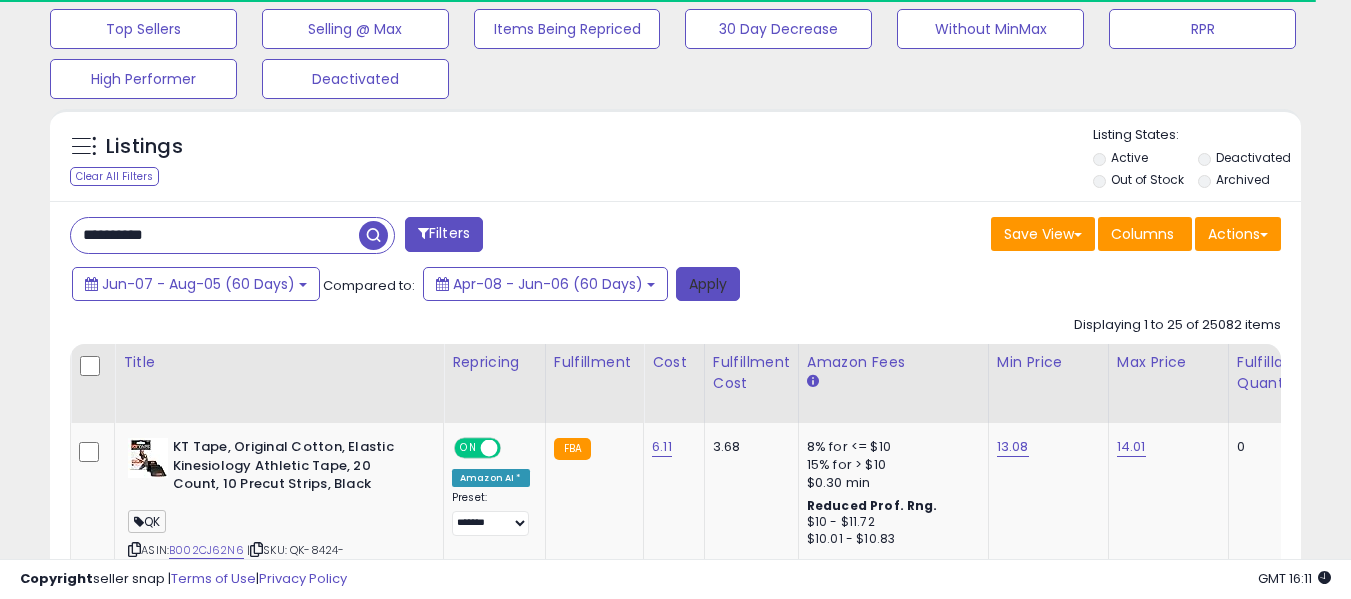 click on "Apply" at bounding box center [708, 284] 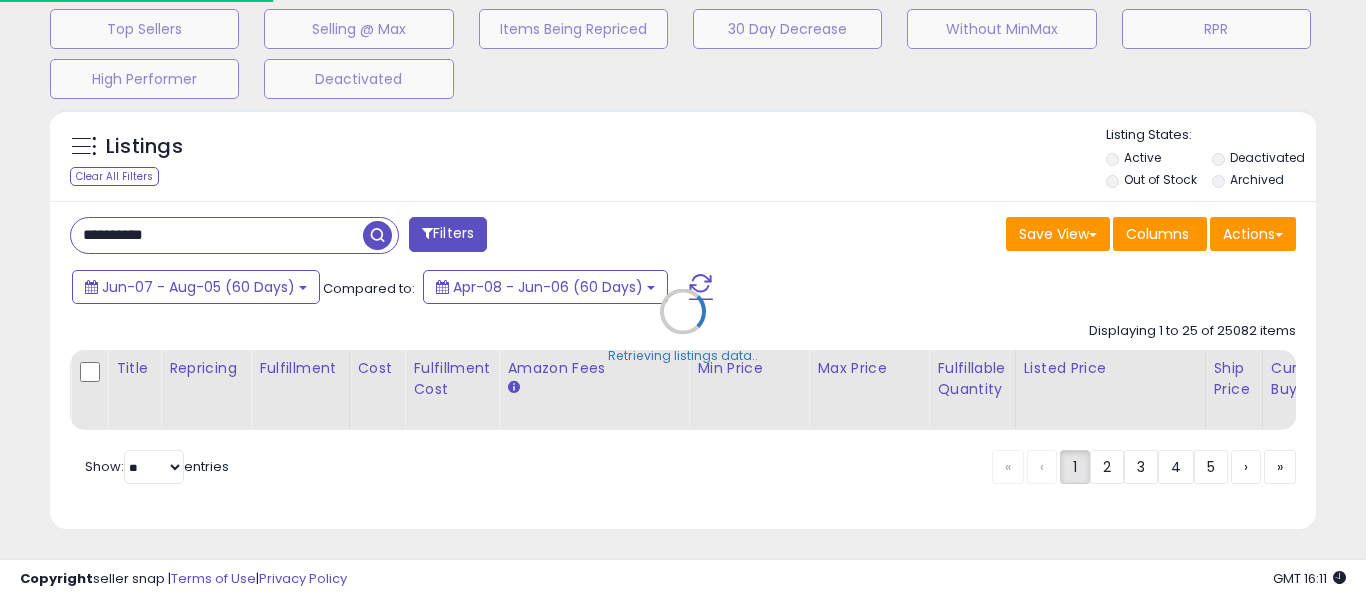 scroll, scrollTop: 999590, scrollLeft: 999267, axis: both 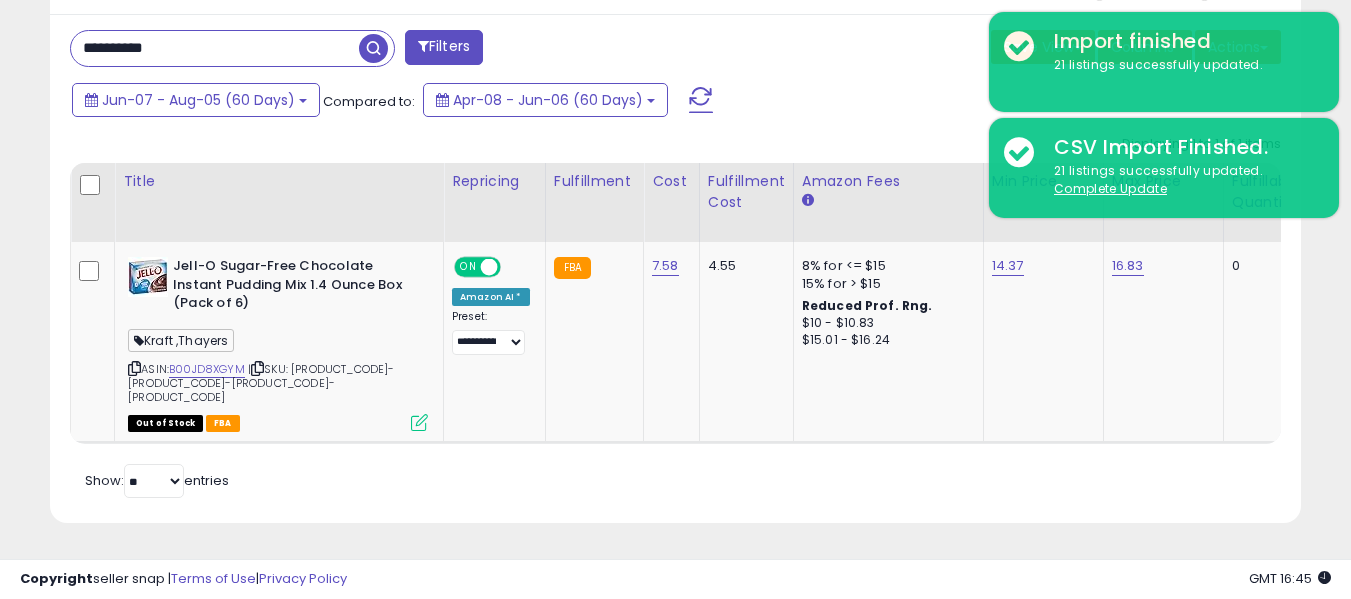 click on "**********" at bounding box center (215, 48) 